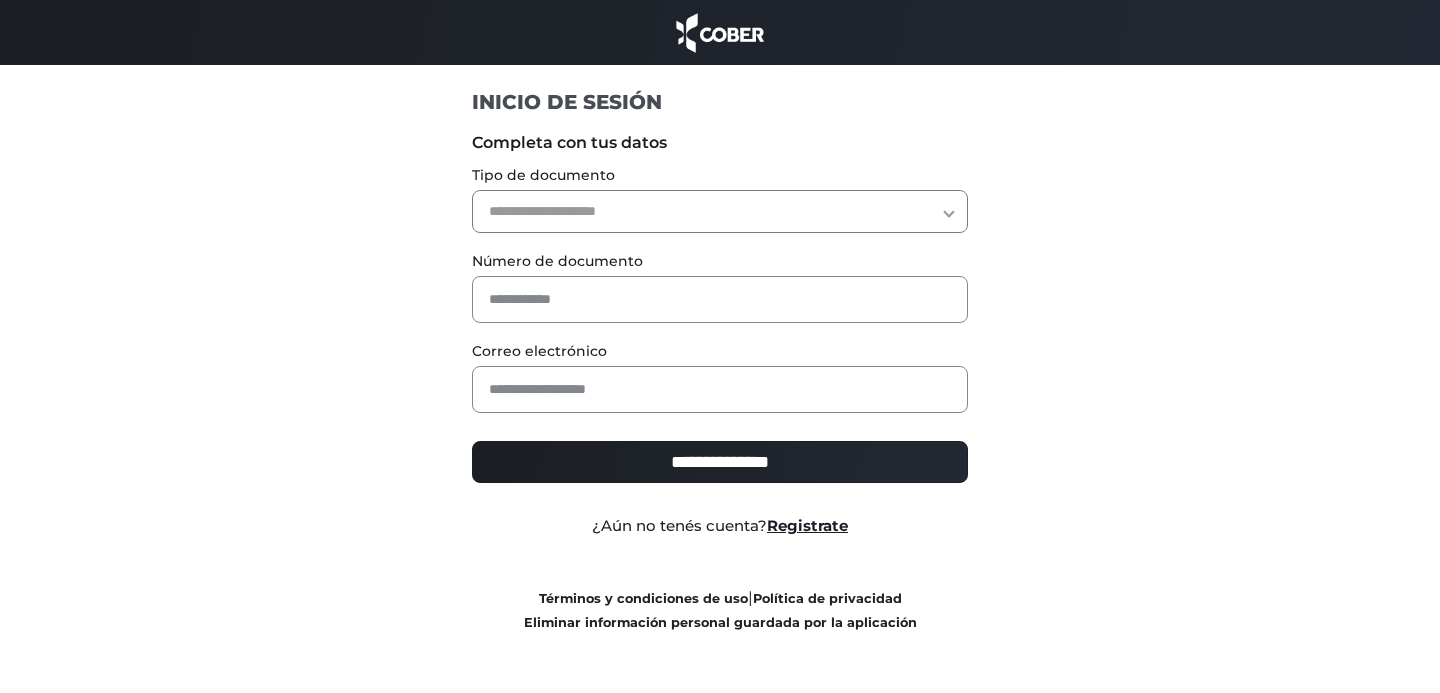 scroll, scrollTop: 0, scrollLeft: 0, axis: both 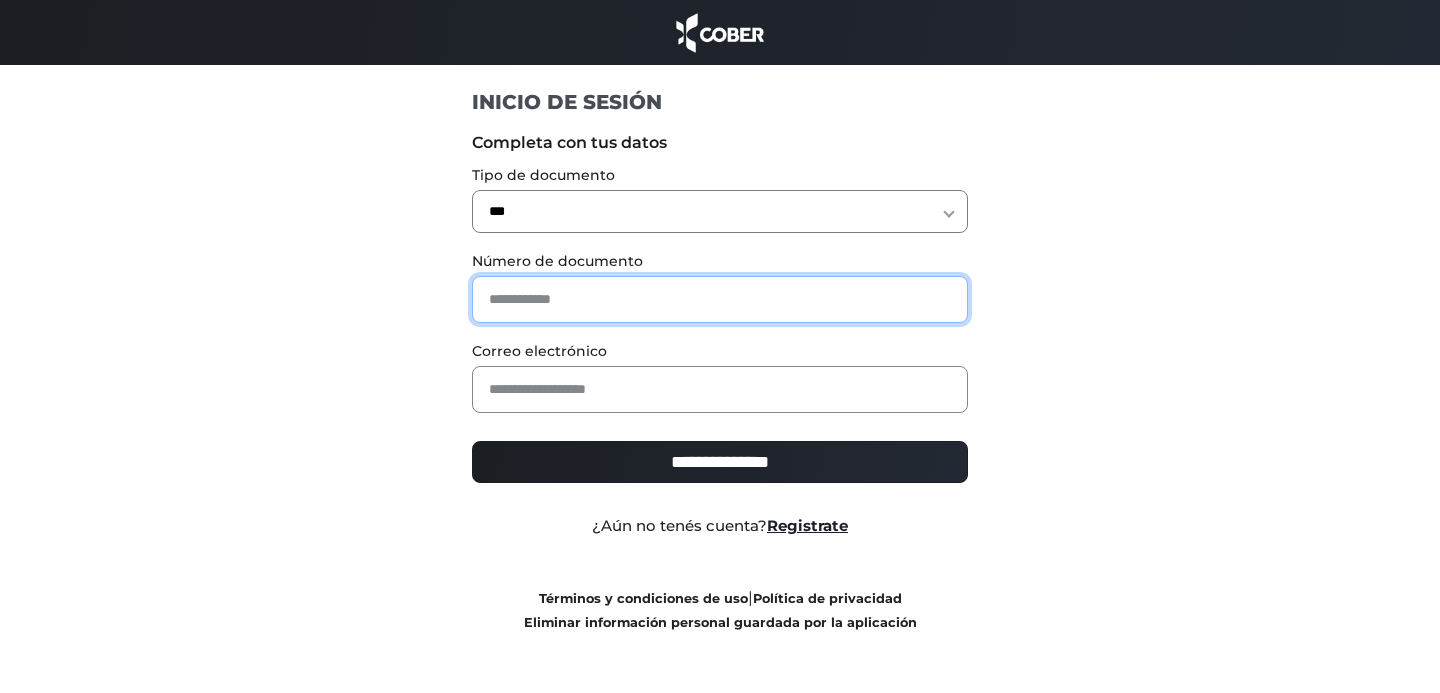 click at bounding box center [720, 299] 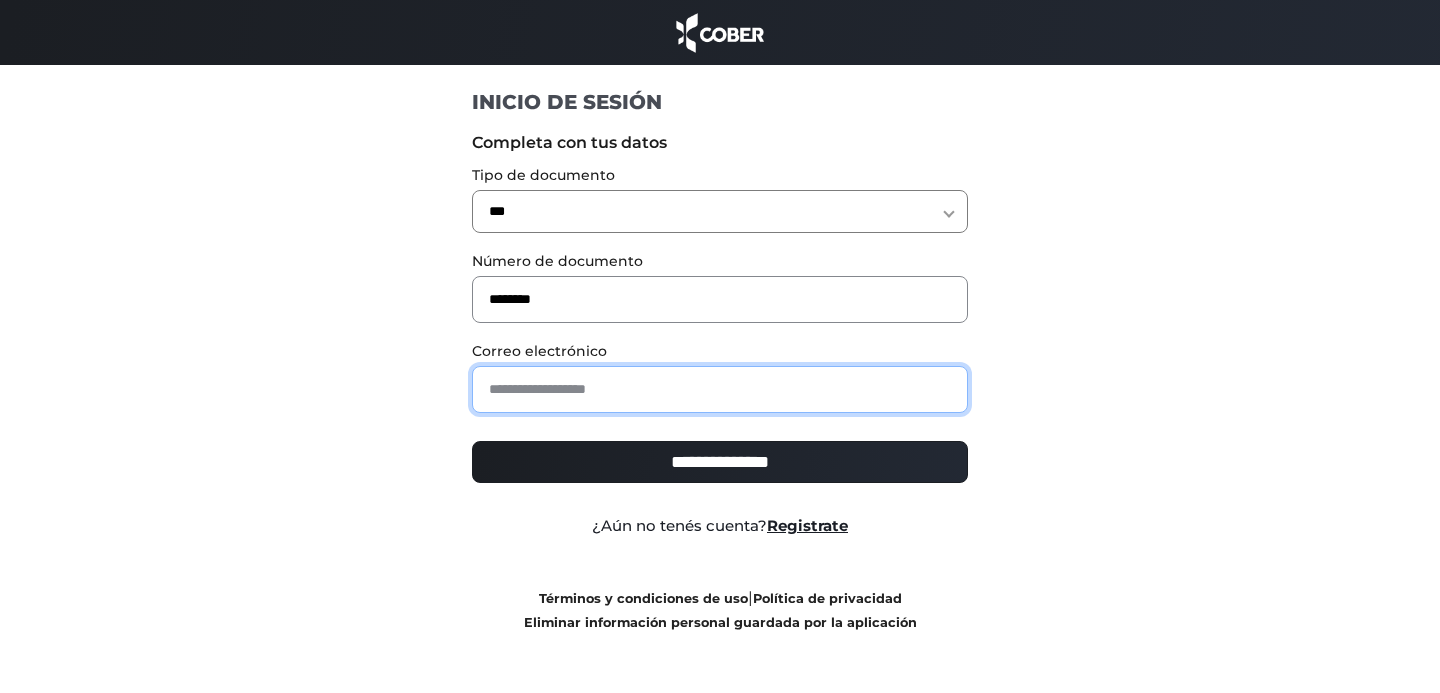 click at bounding box center (720, 389) 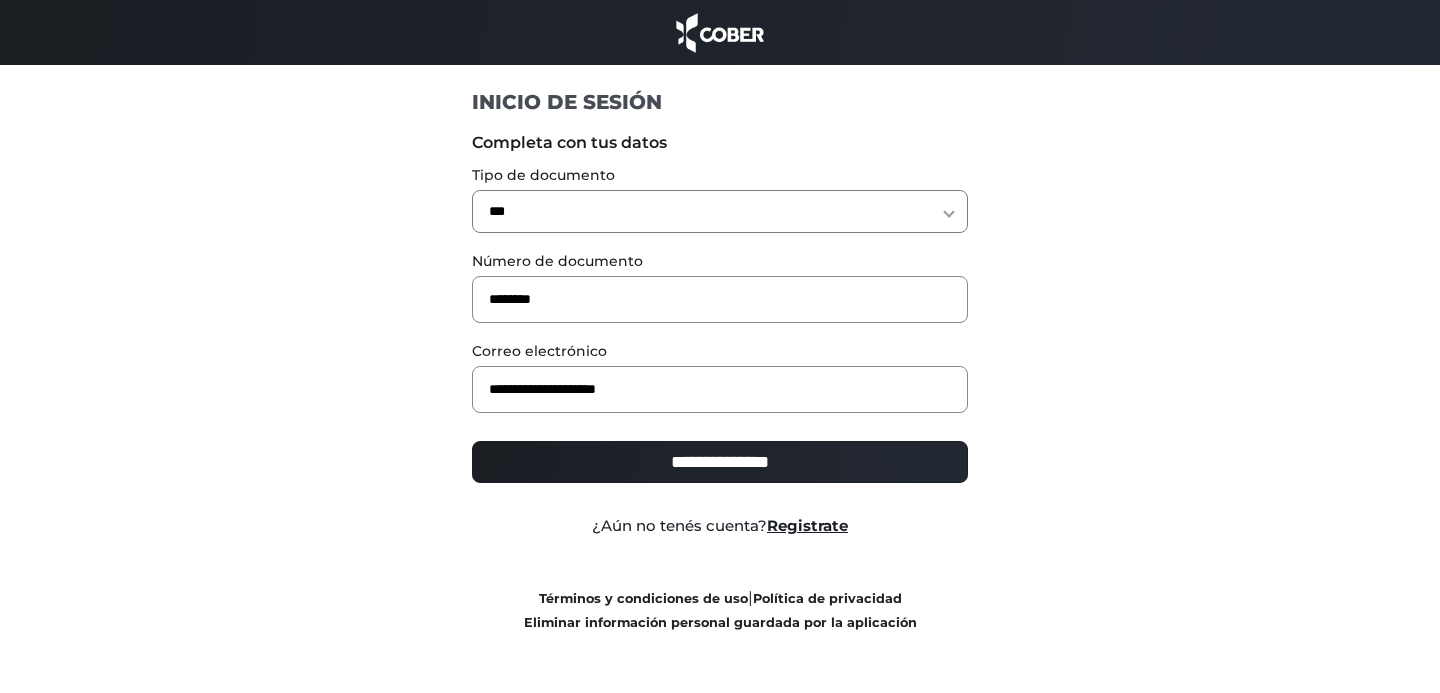 click on "**********" at bounding box center (720, 462) 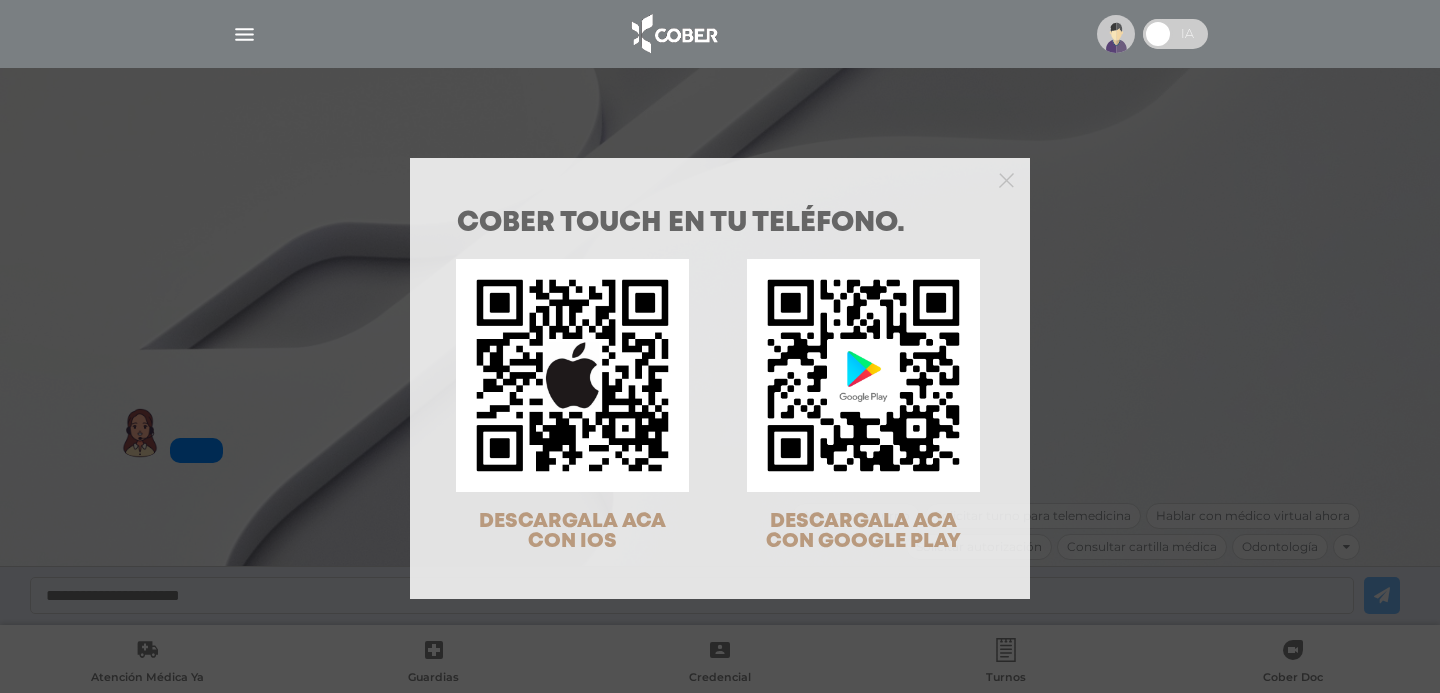 scroll, scrollTop: 0, scrollLeft: 0, axis: both 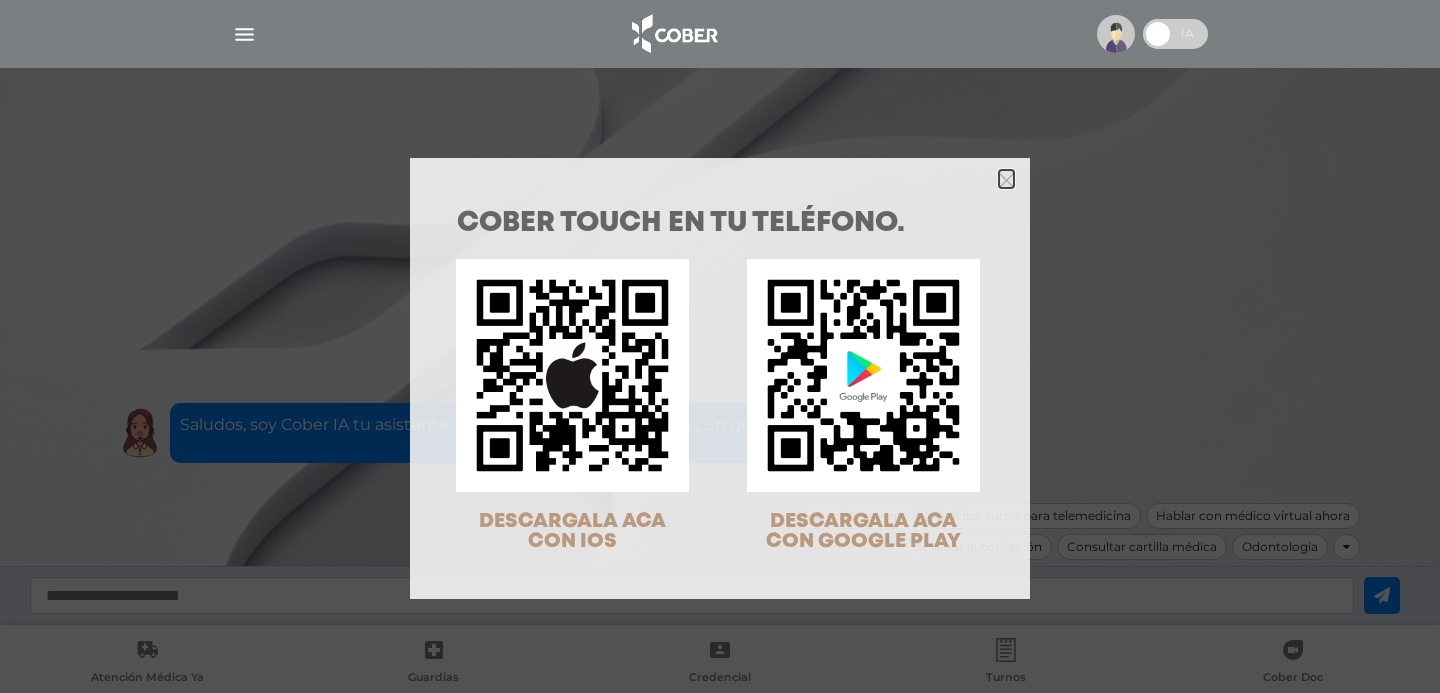 click at bounding box center (1006, 180) 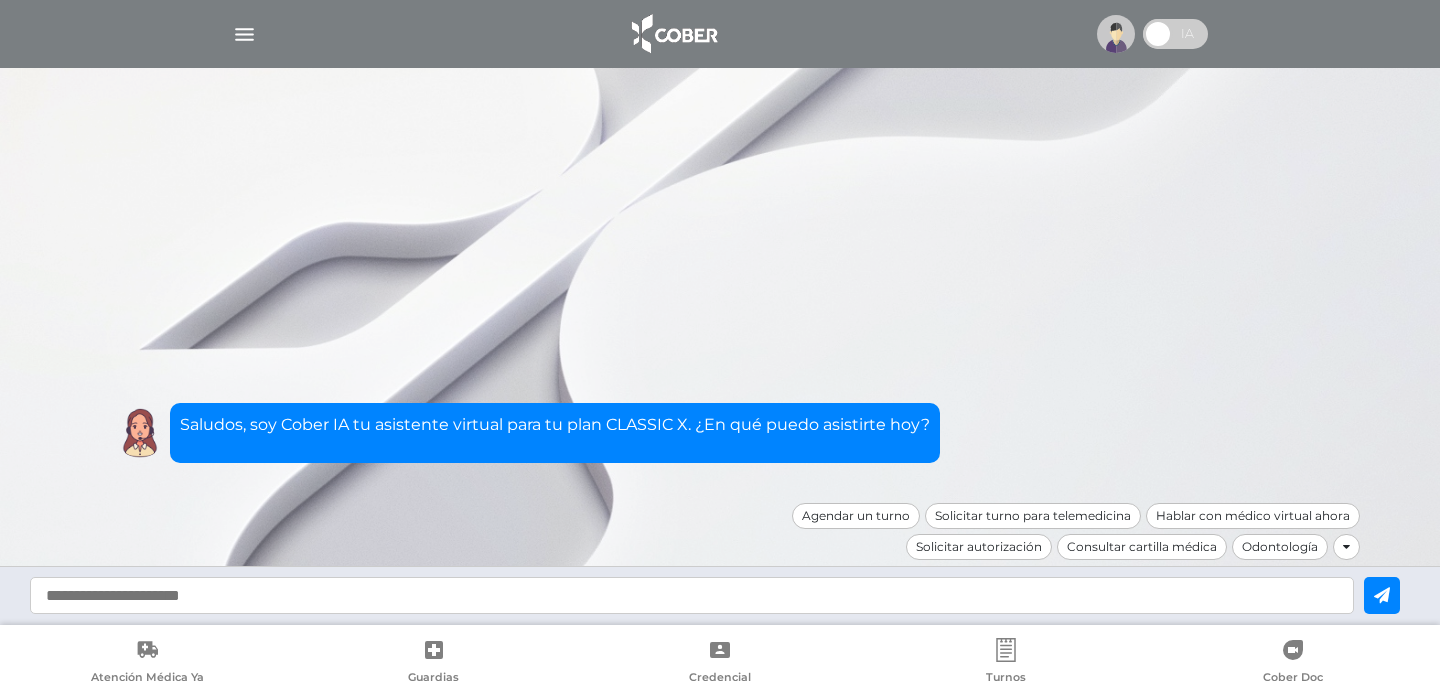 click at bounding box center (244, 34) 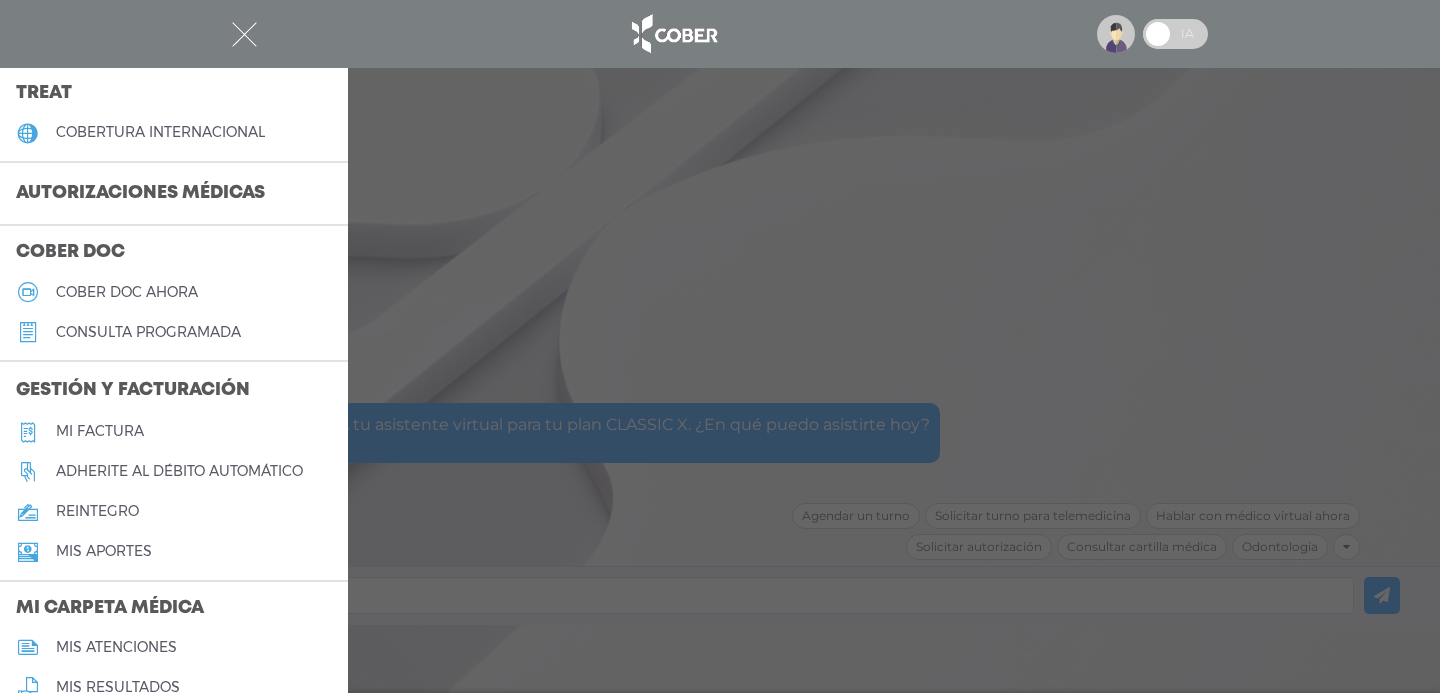 scroll, scrollTop: 432, scrollLeft: 0, axis: vertical 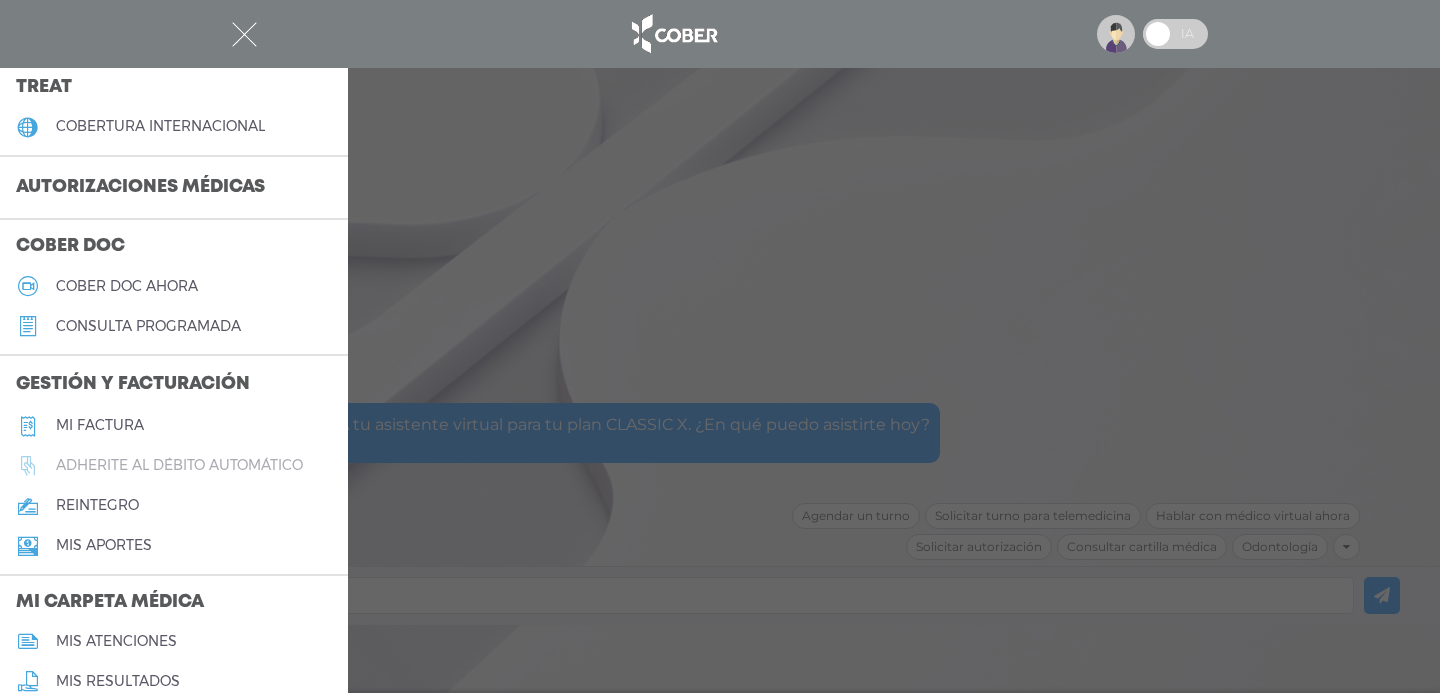 click on "Adherite al débito automático" at bounding box center [179, 465] 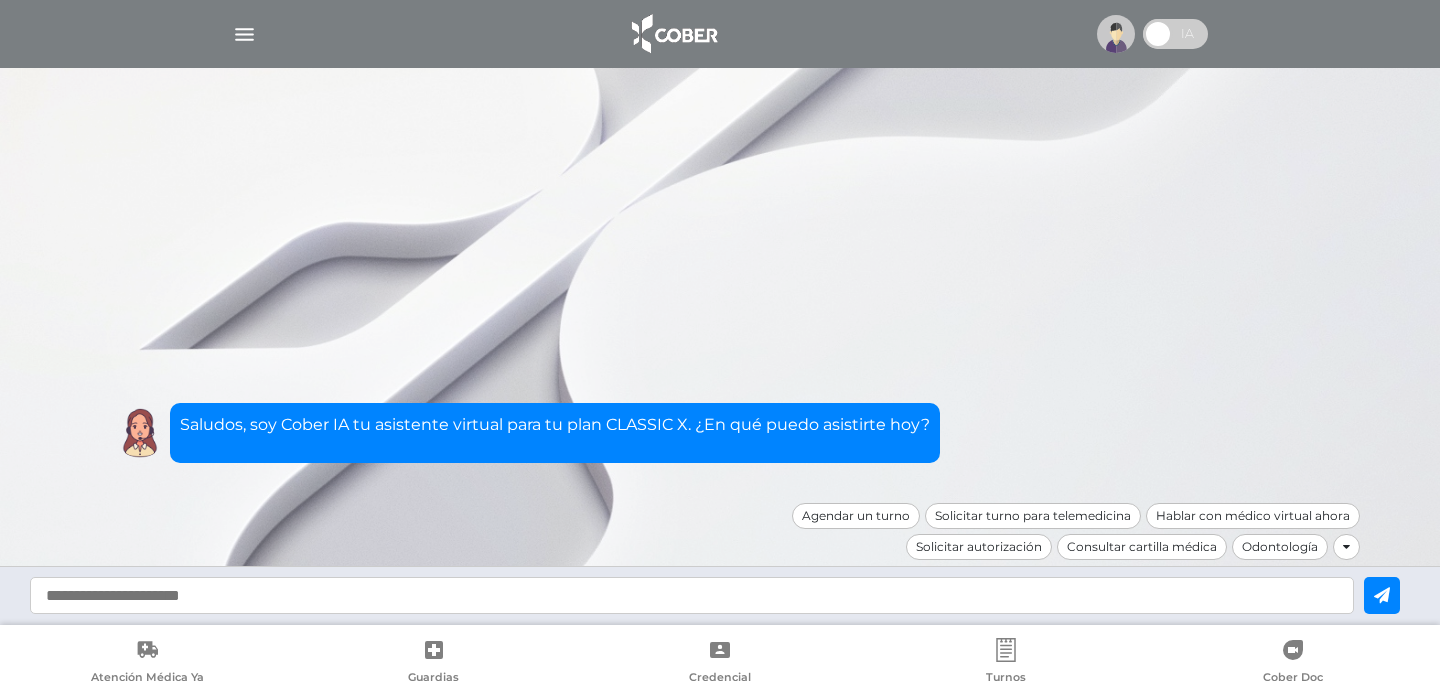 click at bounding box center [720, 34] 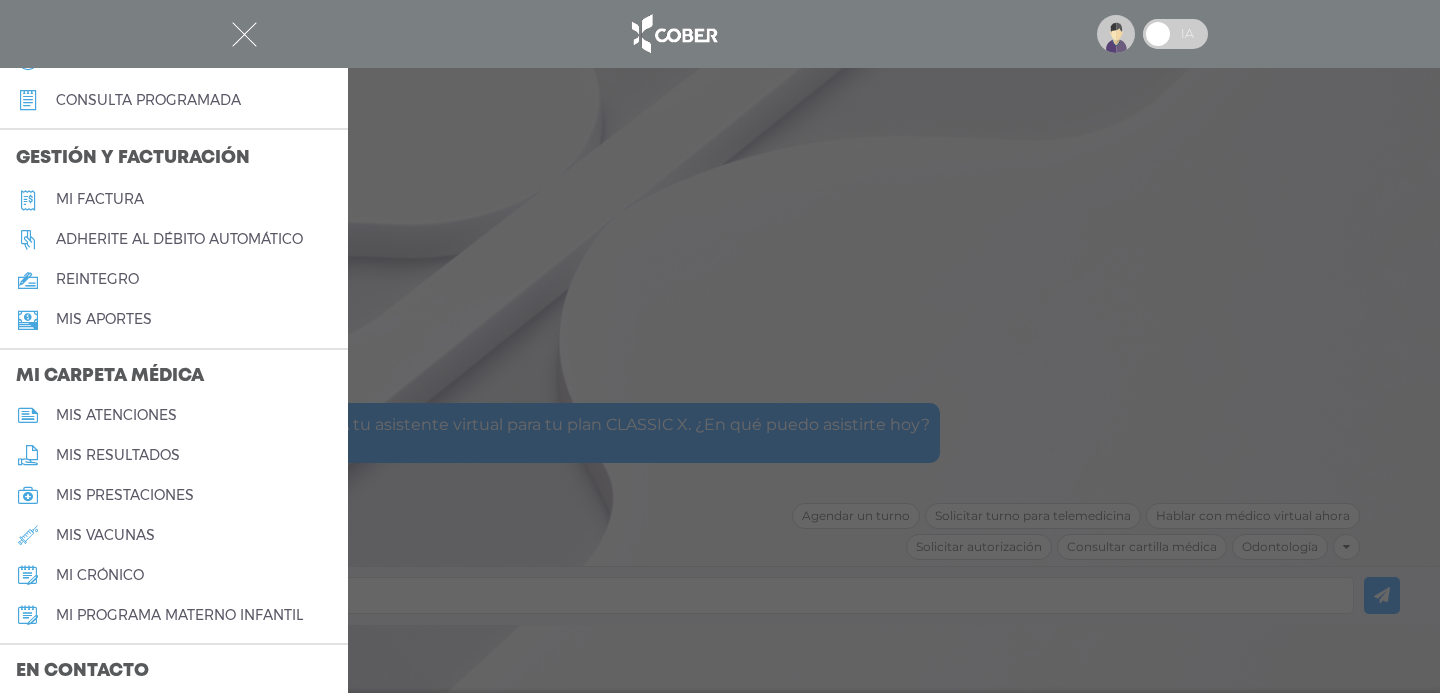 scroll, scrollTop: 657, scrollLeft: 0, axis: vertical 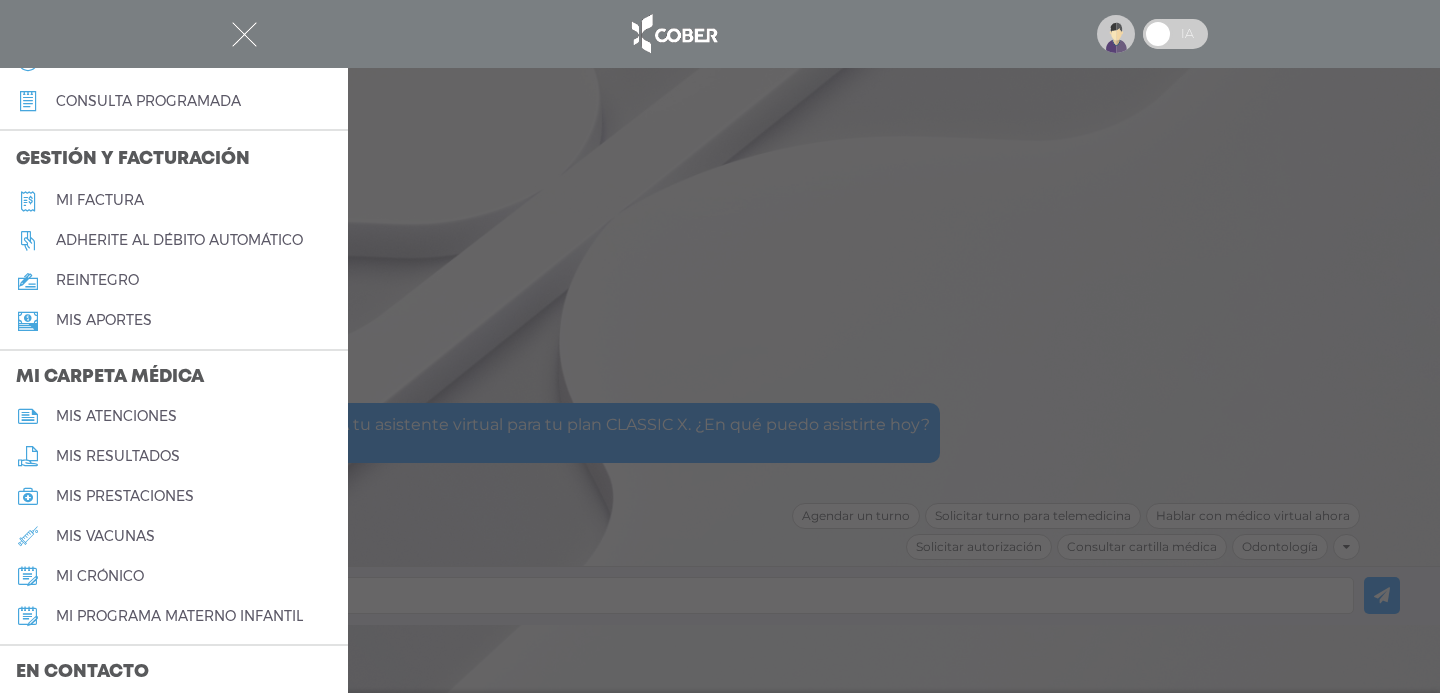 click on "Mi factura" at bounding box center (100, 200) 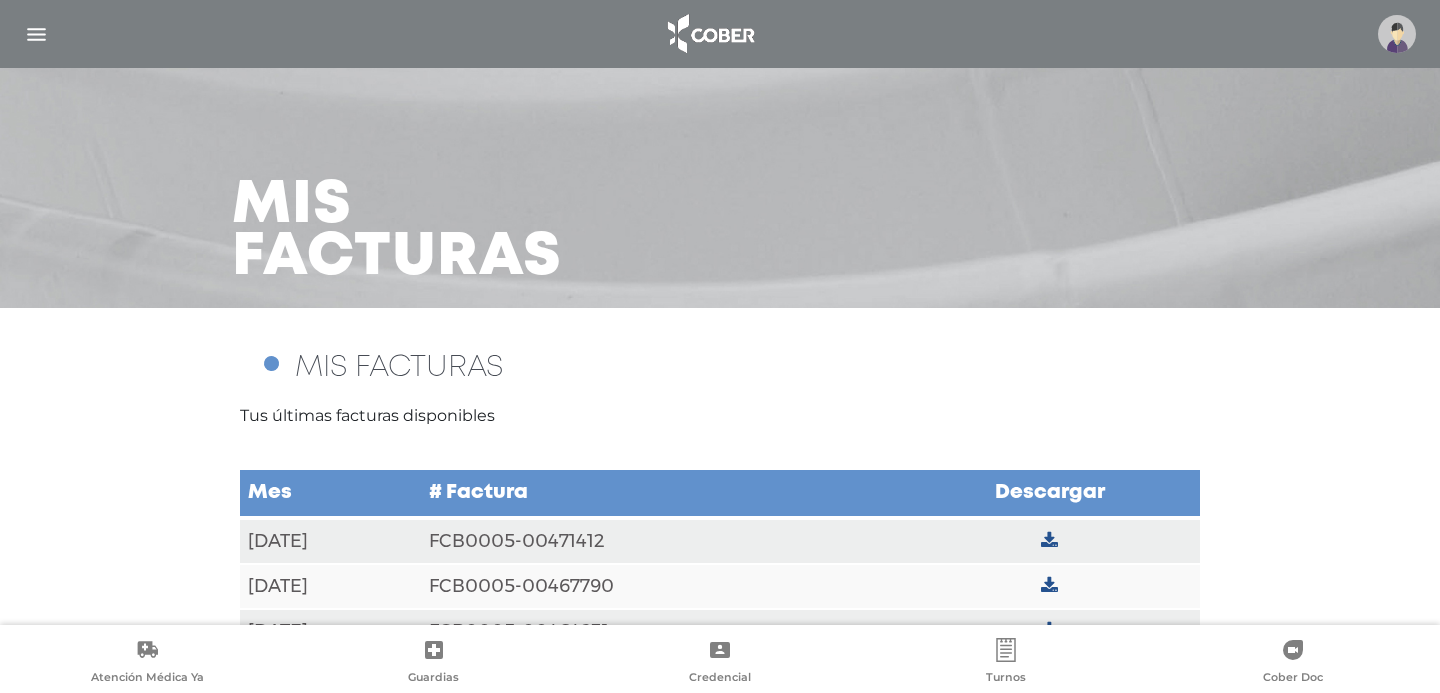 scroll, scrollTop: 99, scrollLeft: 0, axis: vertical 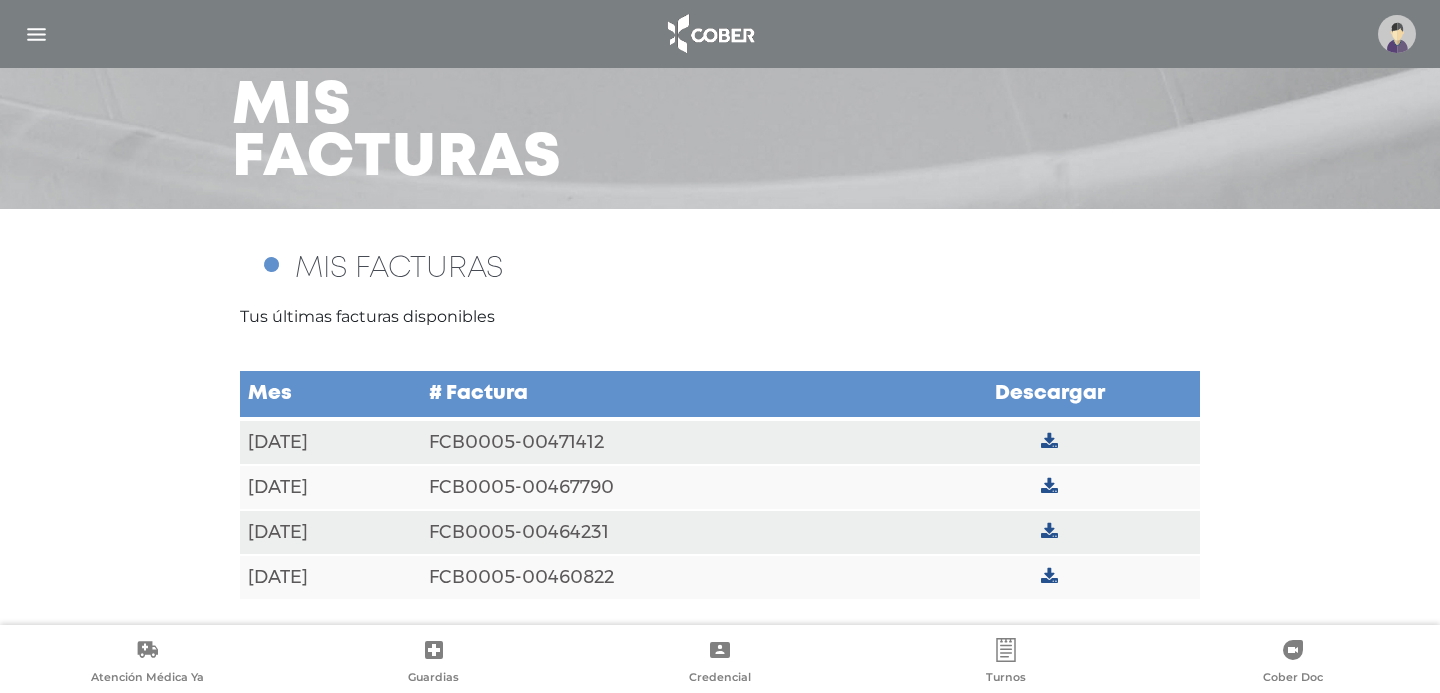 click at bounding box center [1049, 442] 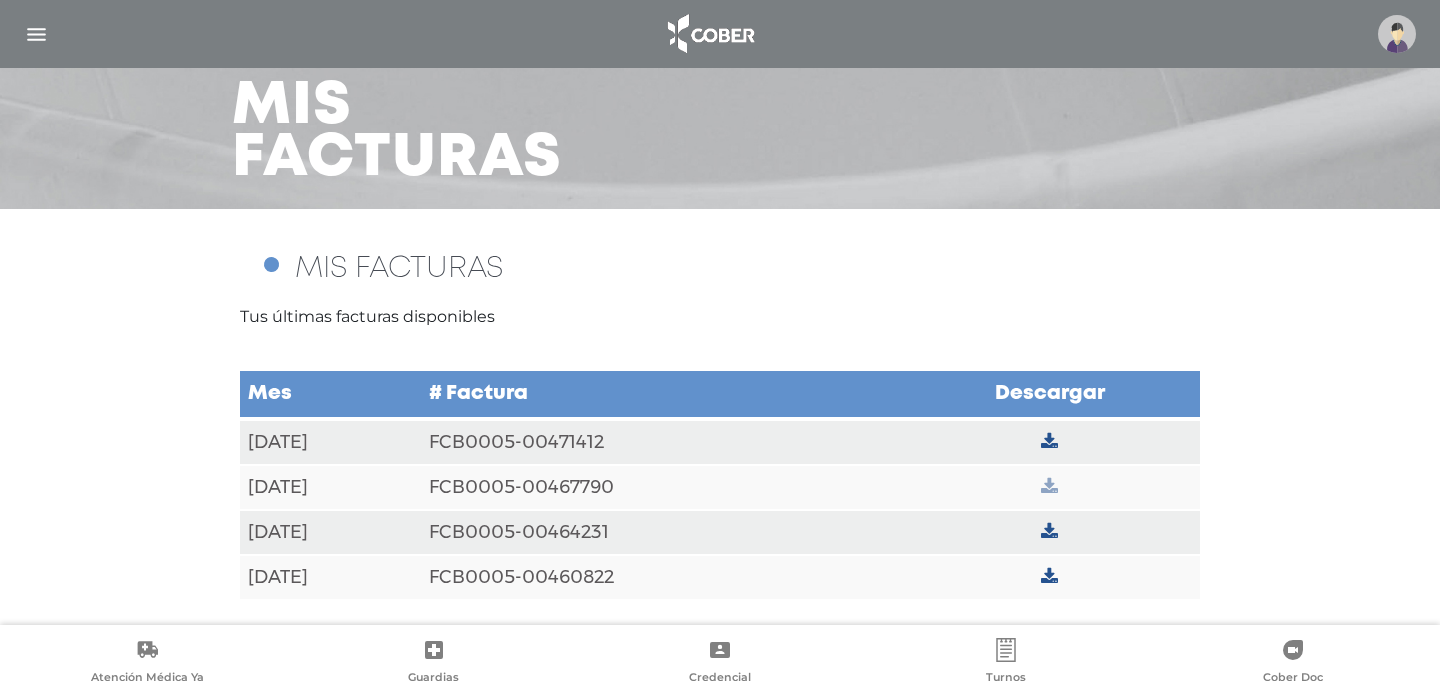 click at bounding box center [1049, 487] 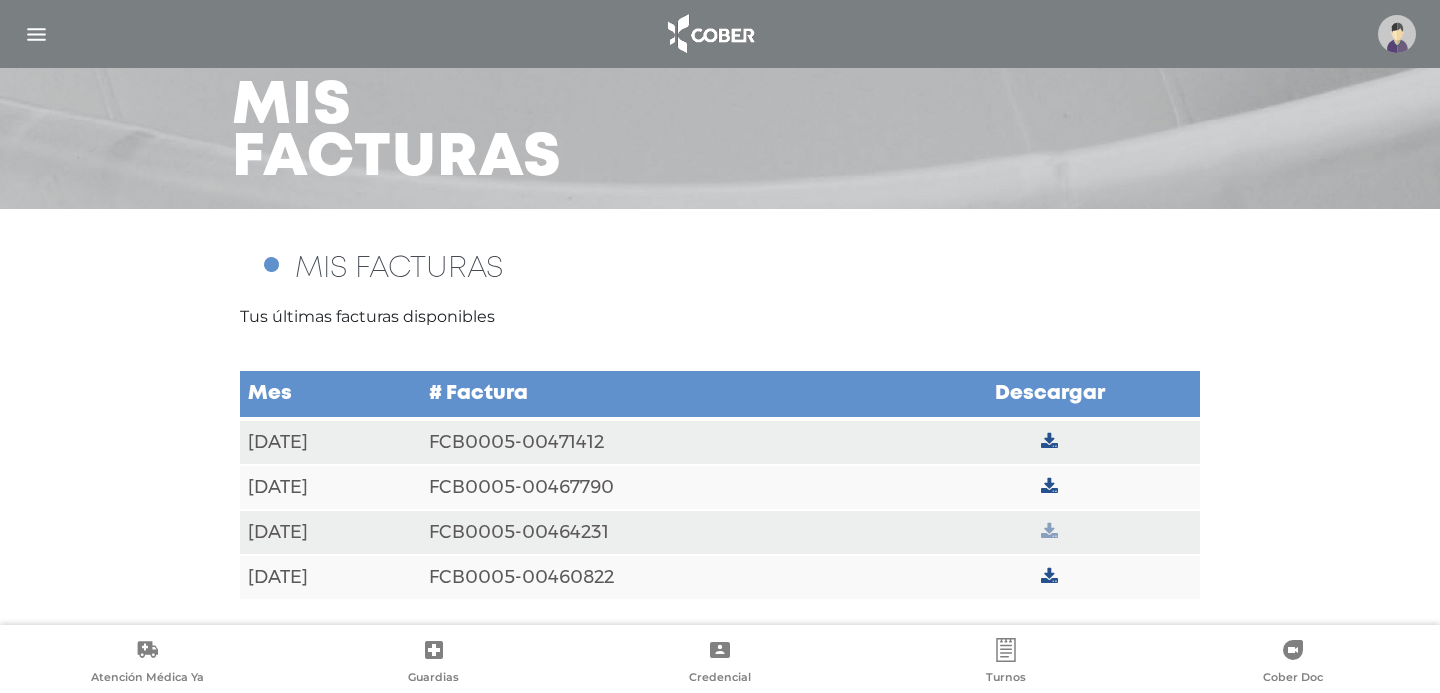 click at bounding box center (1049, 532) 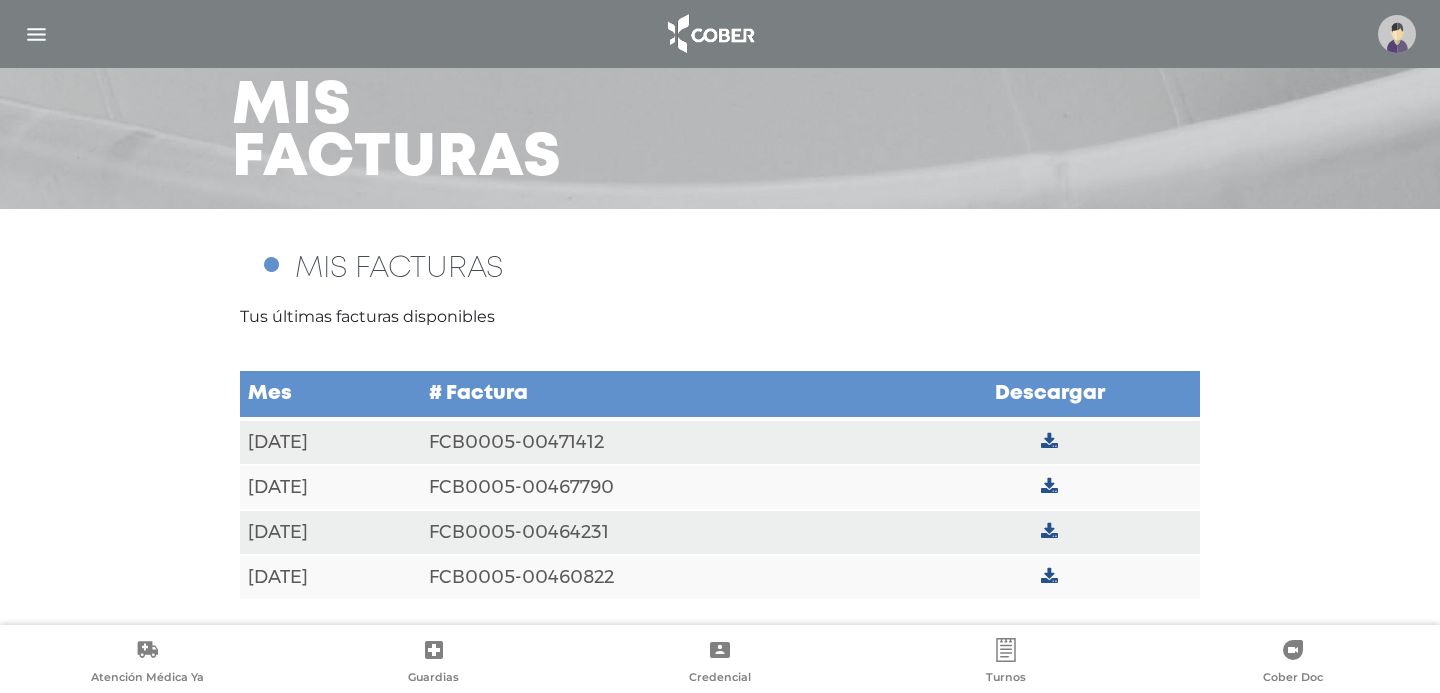 click at bounding box center [720, 650] 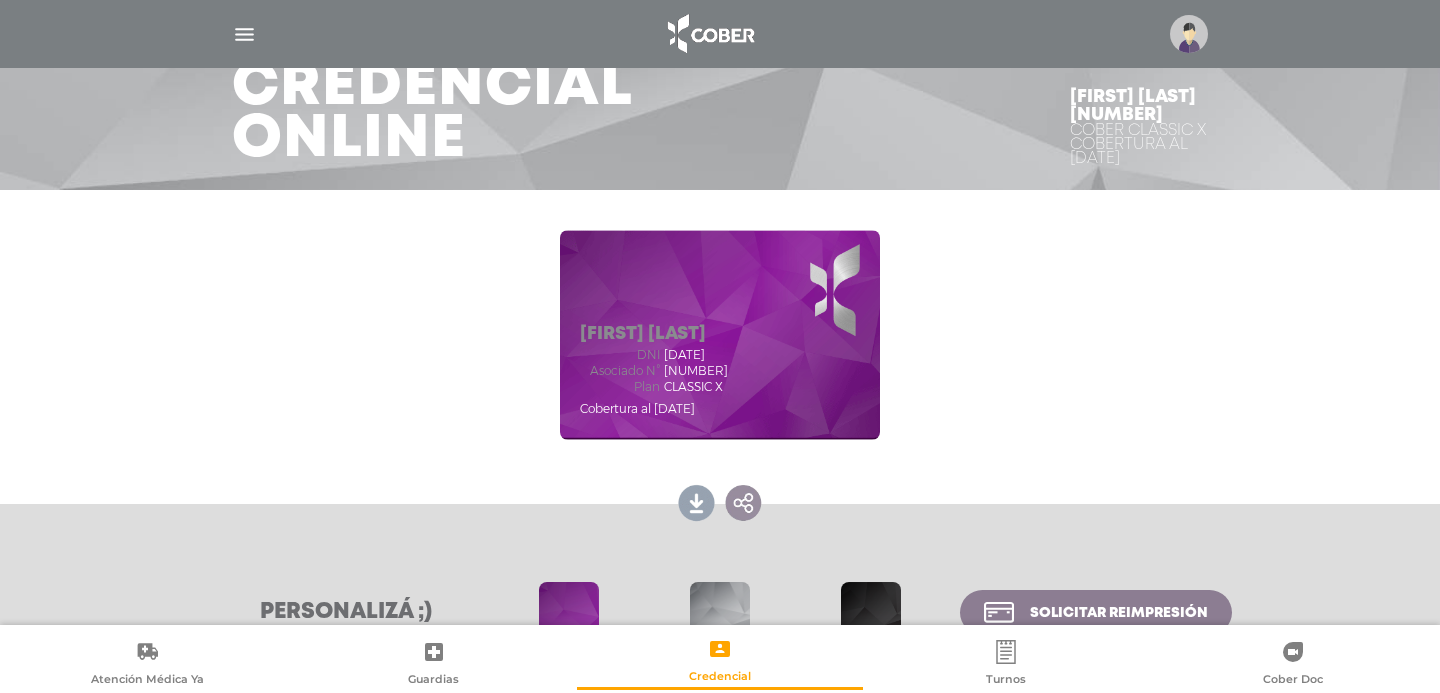 scroll, scrollTop: 246, scrollLeft: 0, axis: vertical 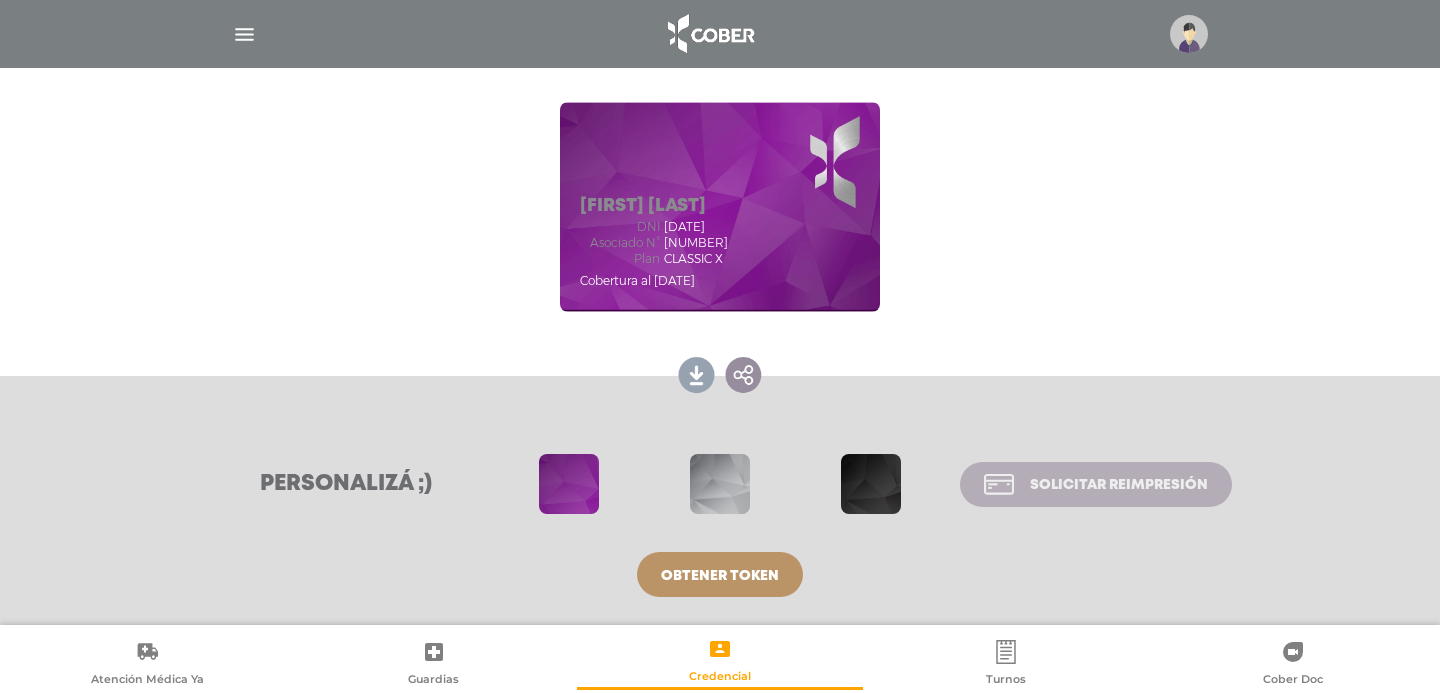 click on "Solicitar reimpresión" at bounding box center (1119, 485) 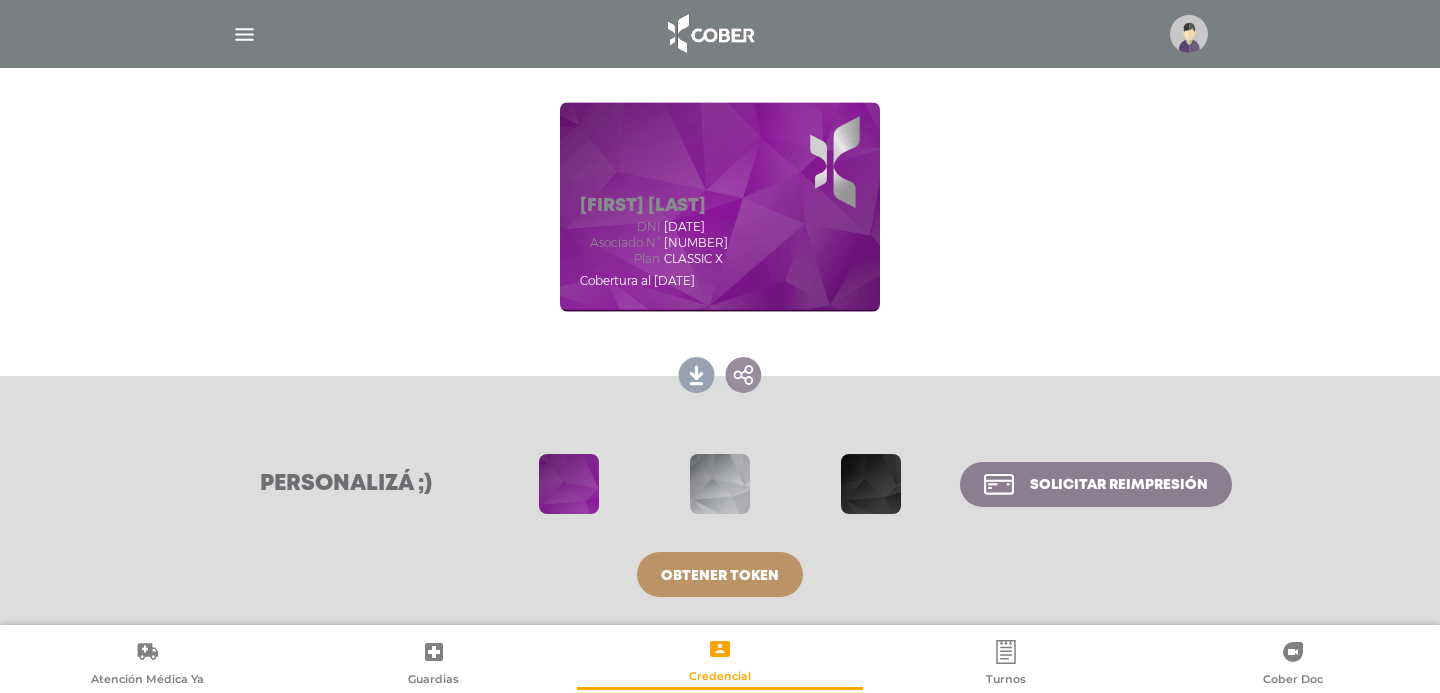 click at bounding box center (1293, 652) 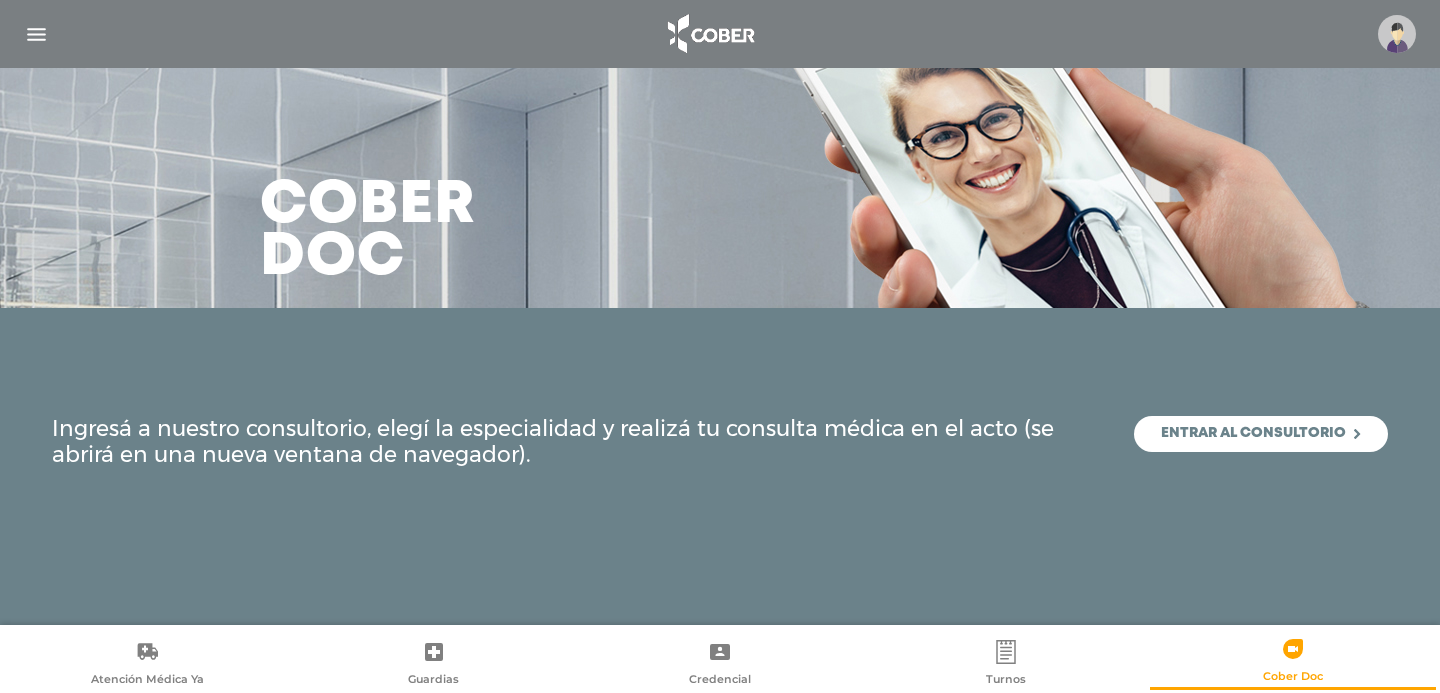 scroll, scrollTop: 0, scrollLeft: 0, axis: both 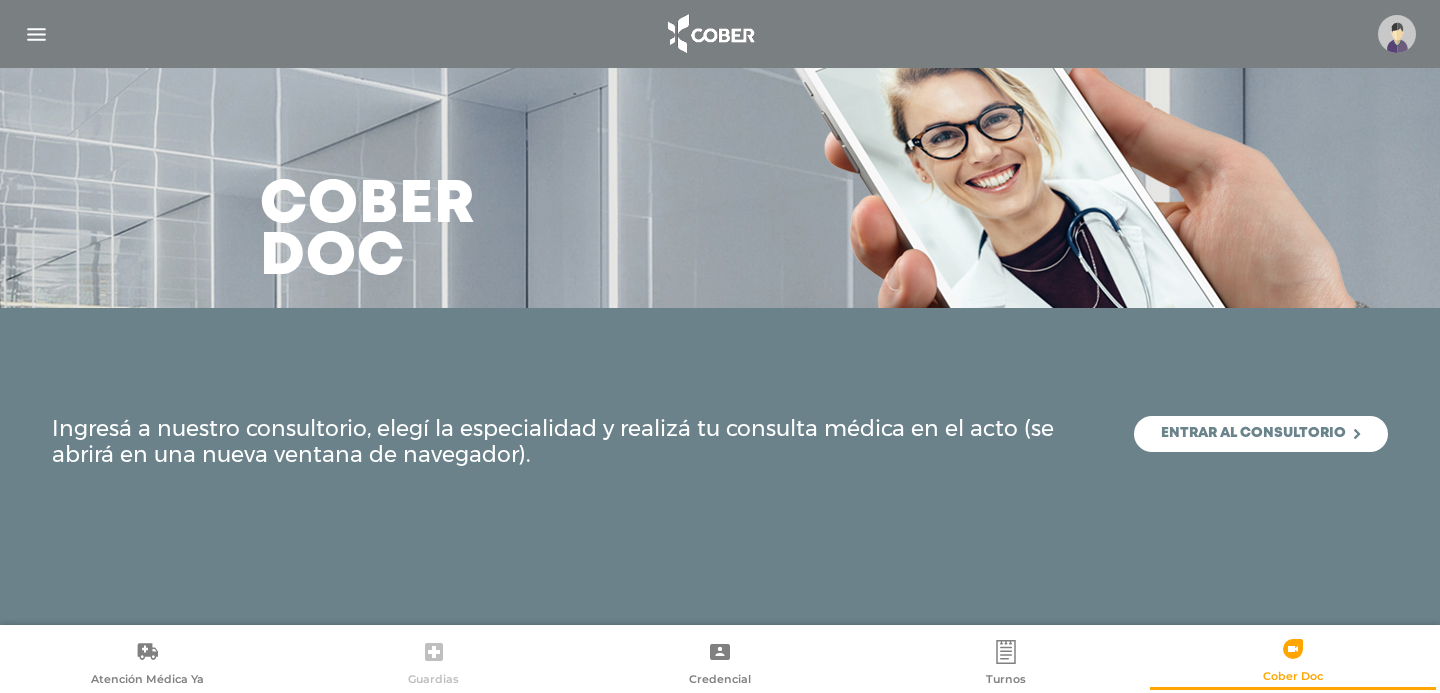 click at bounding box center (434, 652) 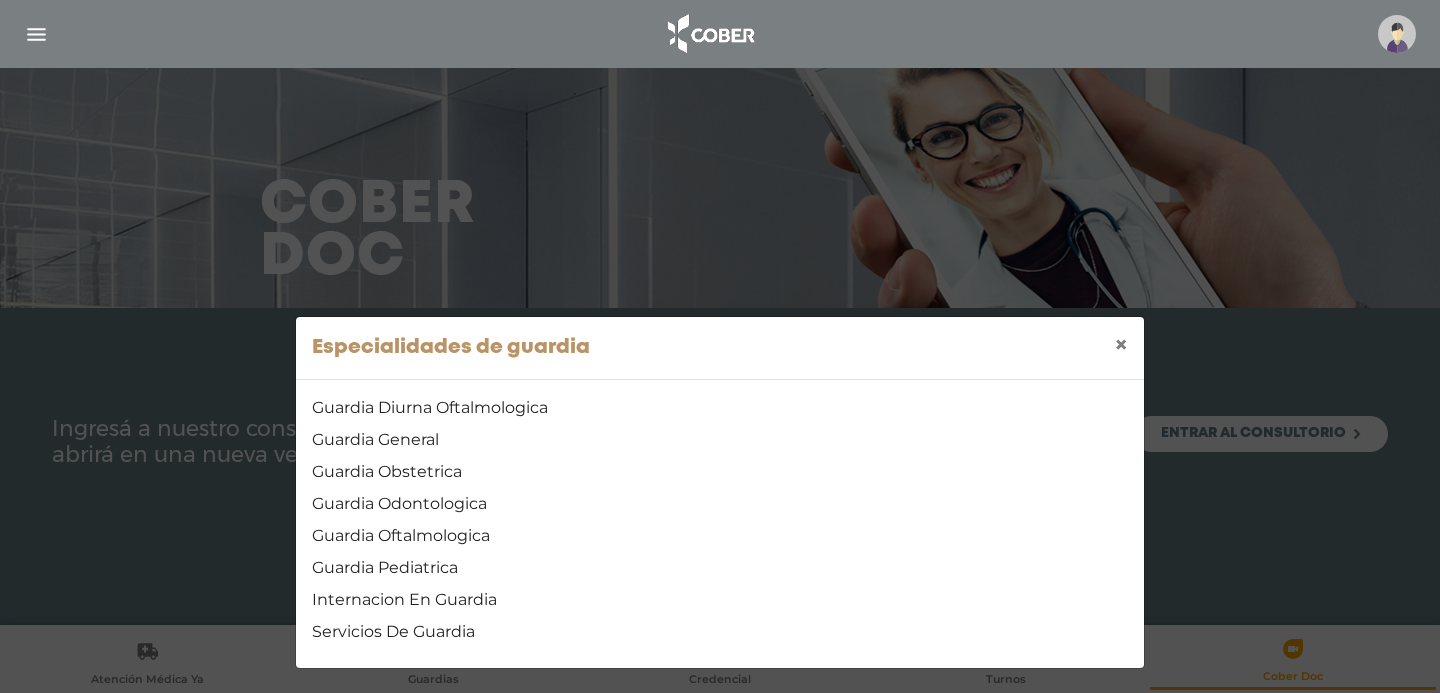 click on "Especialidades de guardia
×
Guardia Diurna Oftalmologica Guardia General Guardia Obstetrica Guardia Odontologica Guardia Oftalmologica Guardia Pediatrica Internacion En Guardia Servicios De Guardia" at bounding box center [720, 346] 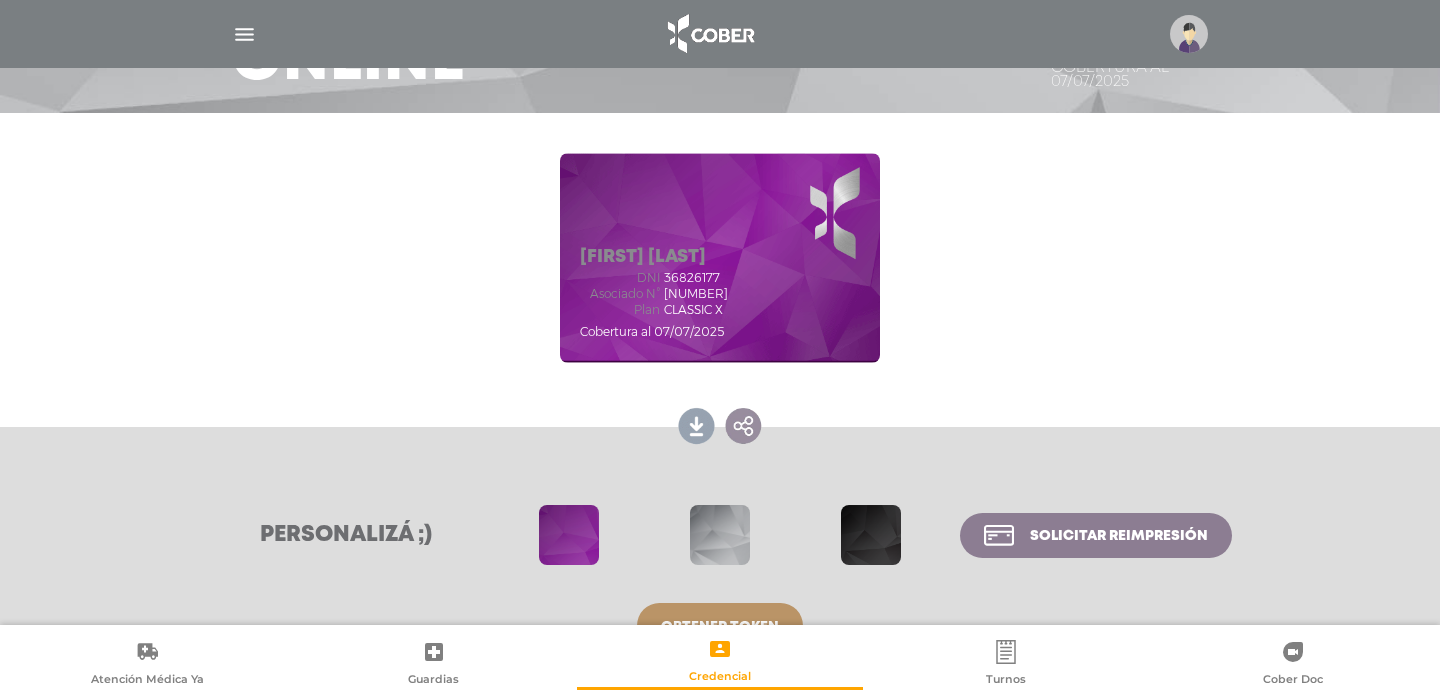 scroll, scrollTop: 246, scrollLeft: 0, axis: vertical 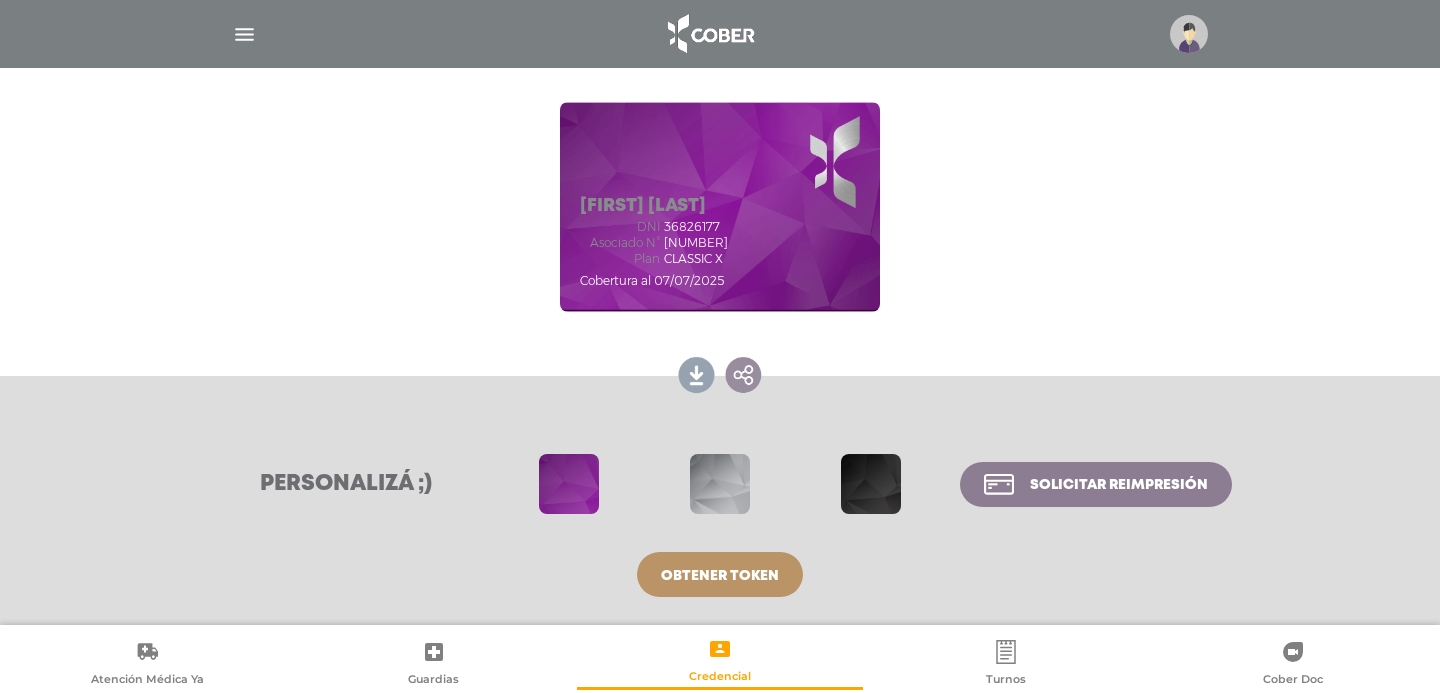 click at bounding box center [244, 34] 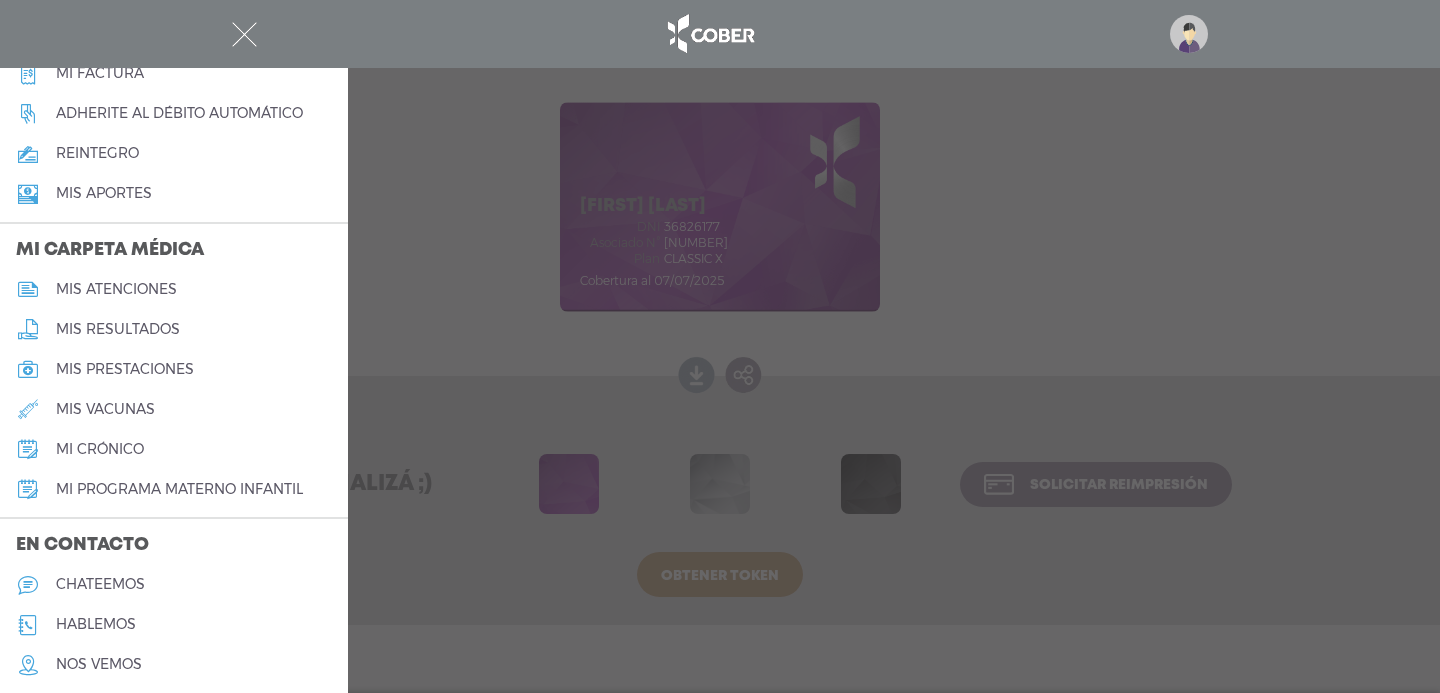 scroll, scrollTop: 796, scrollLeft: 0, axis: vertical 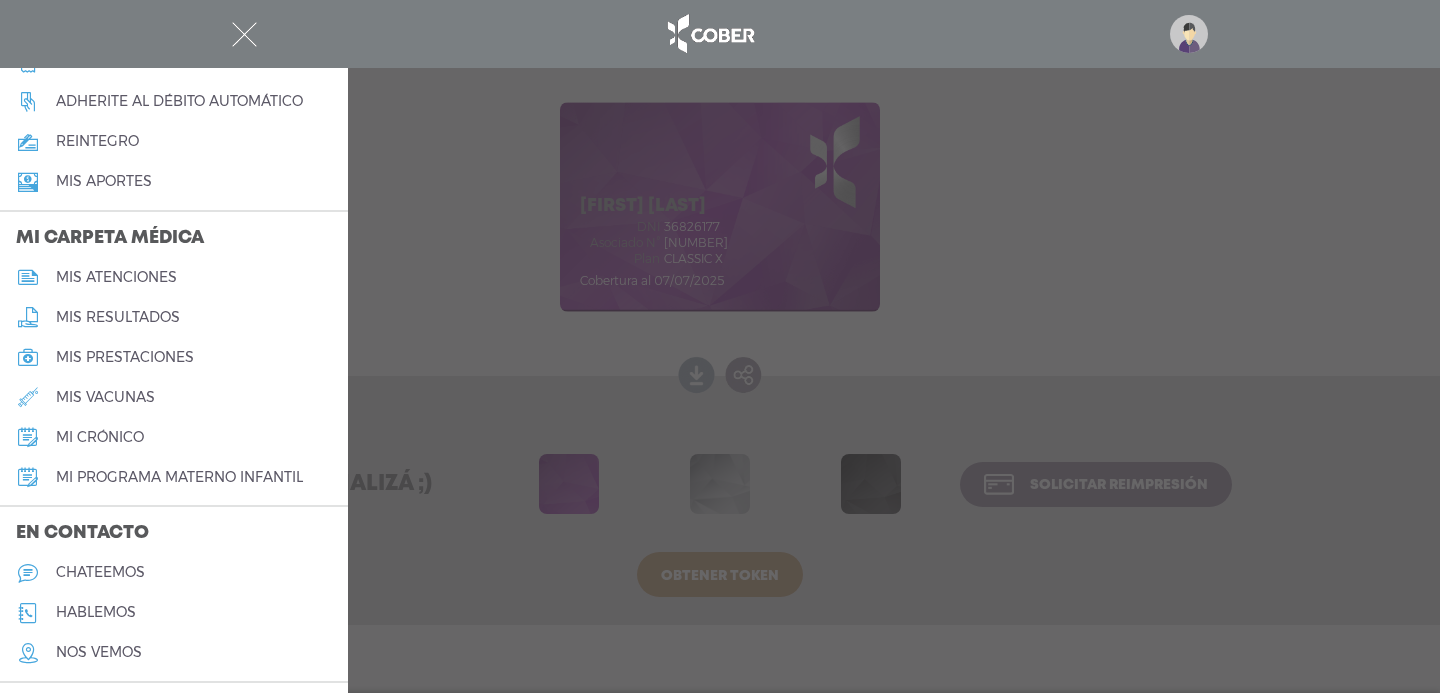 click on "chateemos" at bounding box center (174, 573) 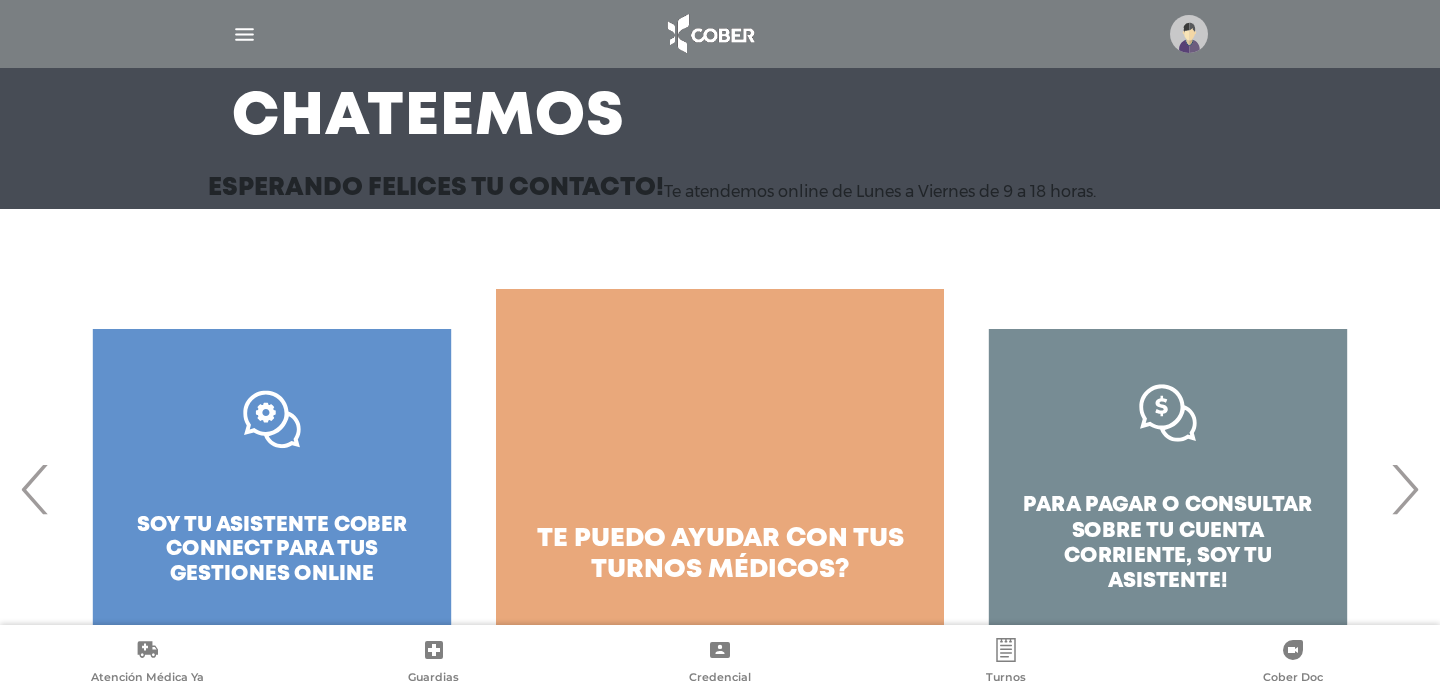 scroll, scrollTop: 204, scrollLeft: 0, axis: vertical 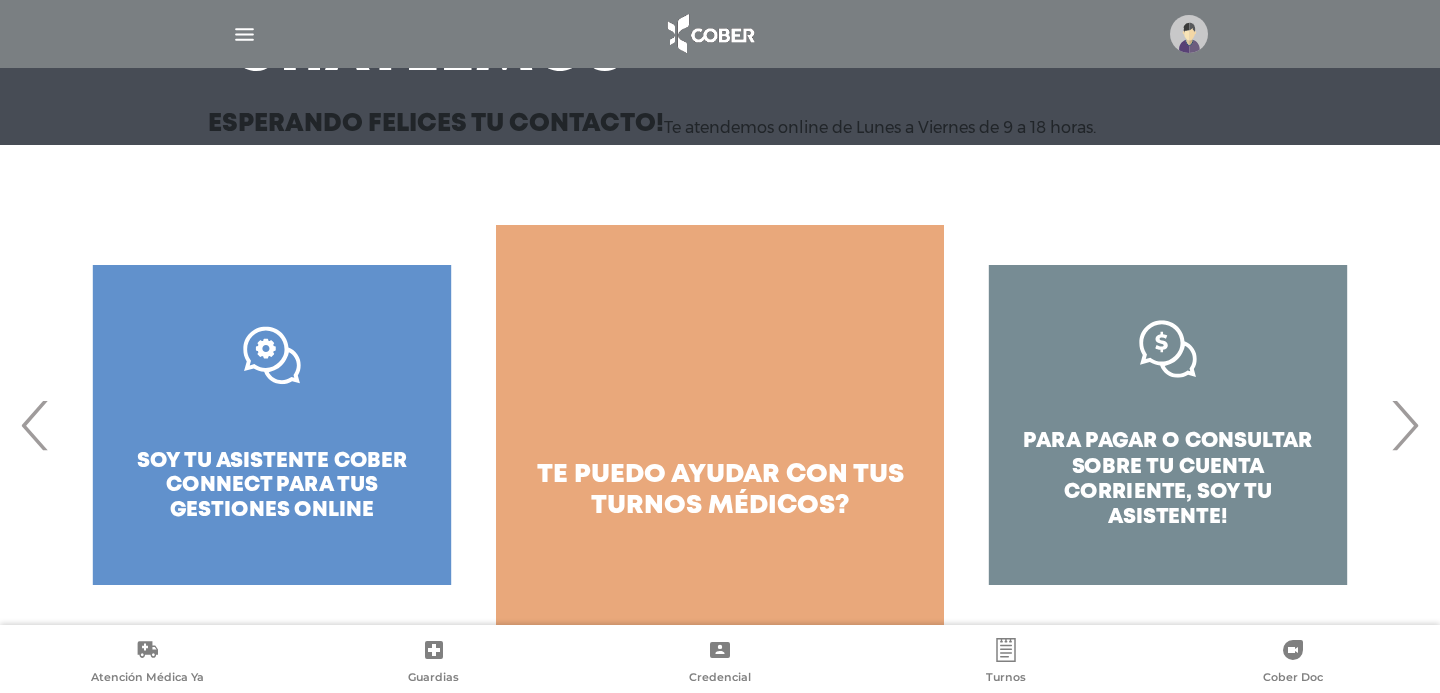 click on ".st0{fill:#FFFFFF;}
soy tu asistente cober connect para tus
gestiones online" at bounding box center [272, 425] 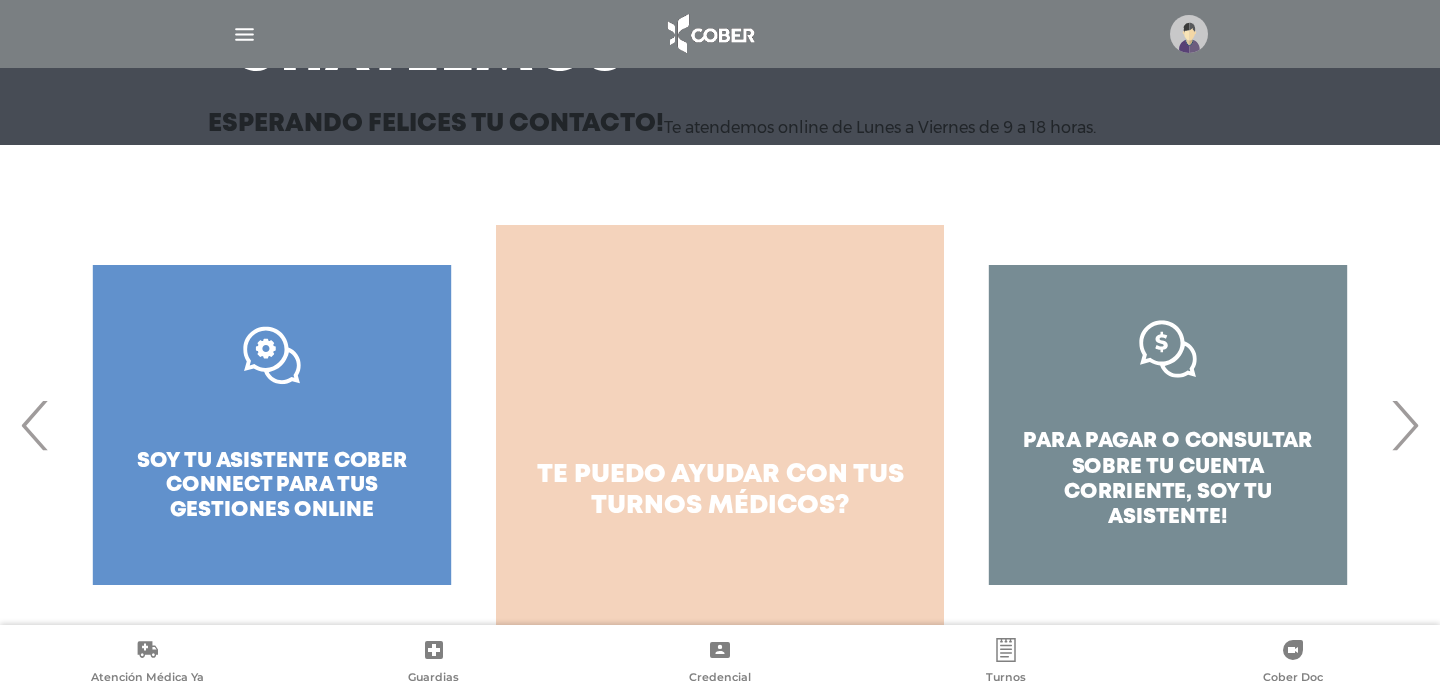 click on "turnos médicos?" at bounding box center (720, 506) 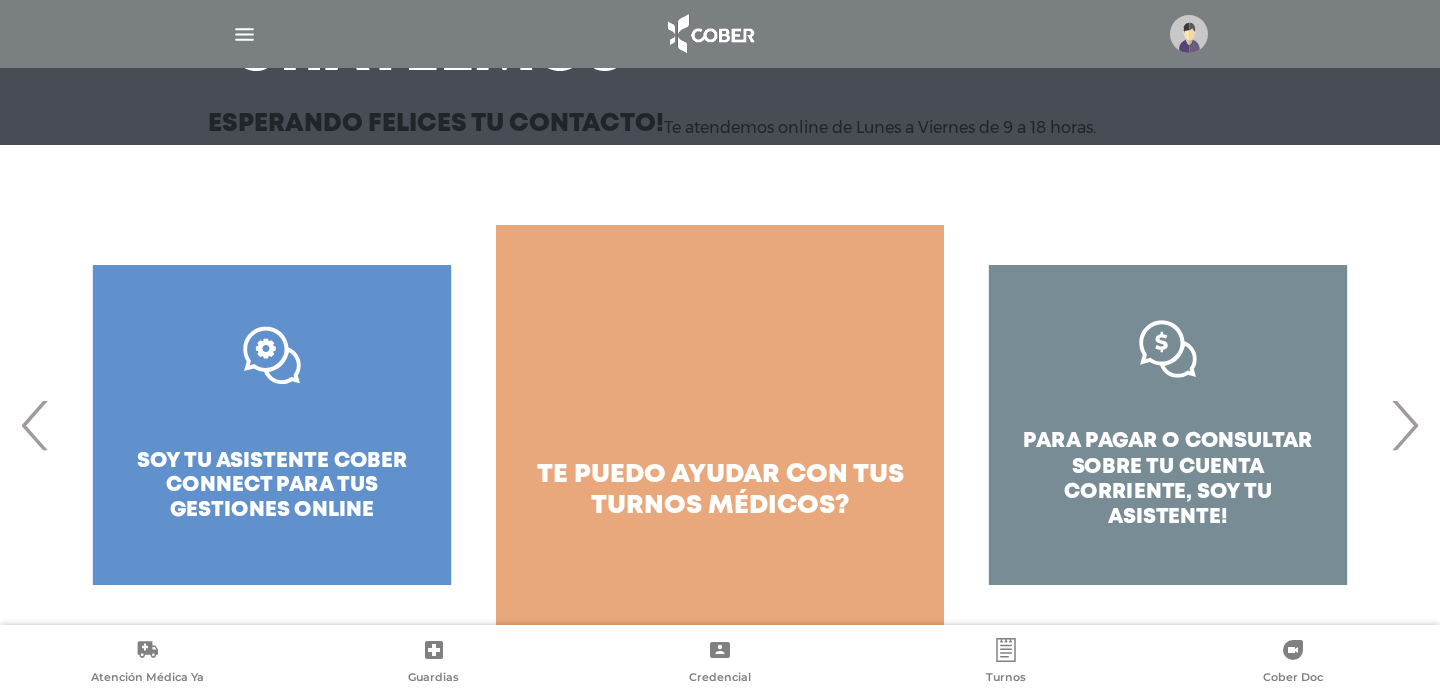 click on "›" at bounding box center (1404, 425) 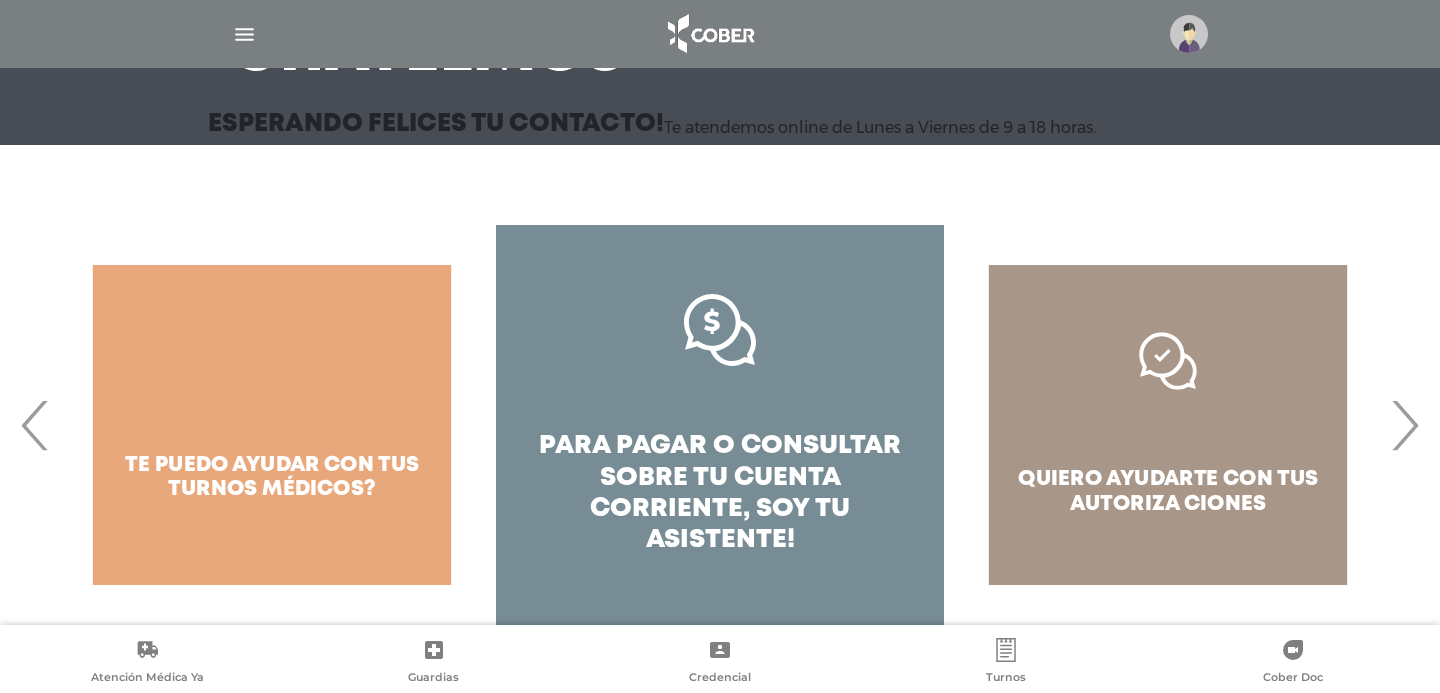 click on "para
pagar o consultar sobre tu cuenta corriente,
soy tu asistente!" at bounding box center (720, 425) 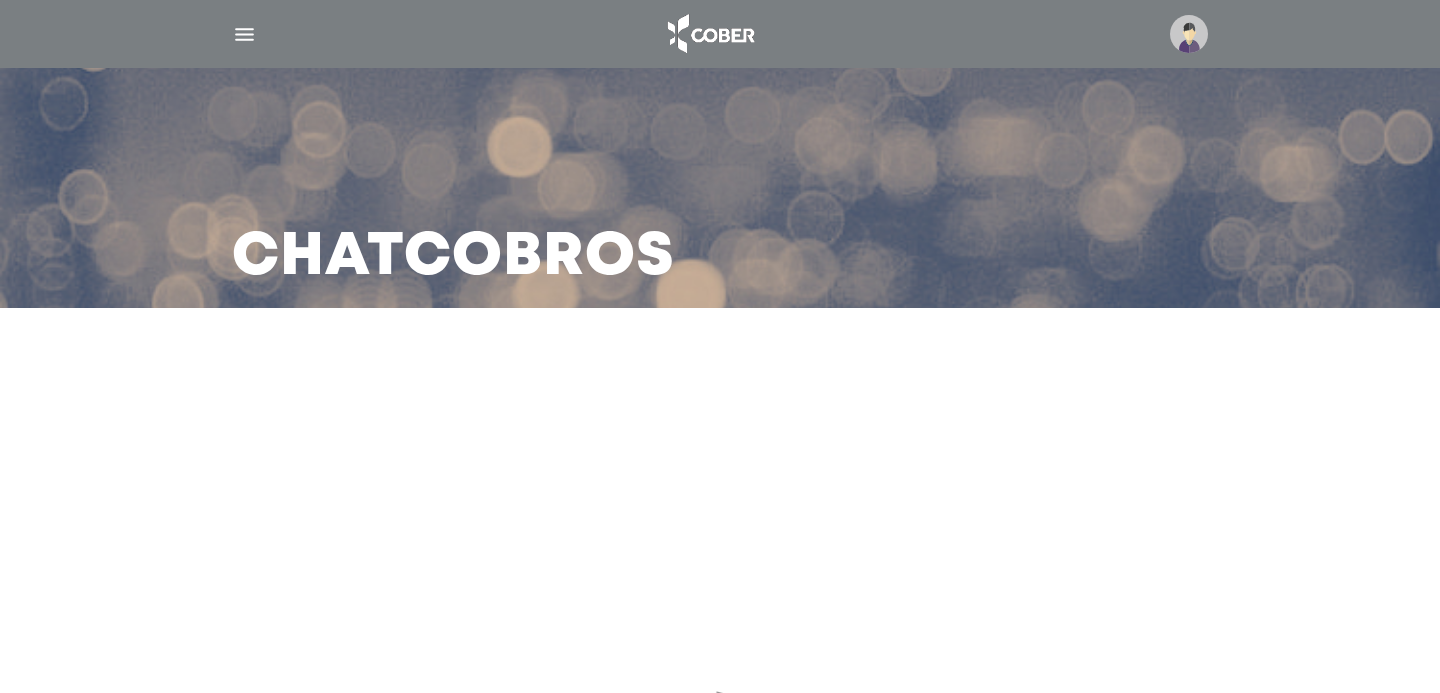 scroll, scrollTop: 0, scrollLeft: 0, axis: both 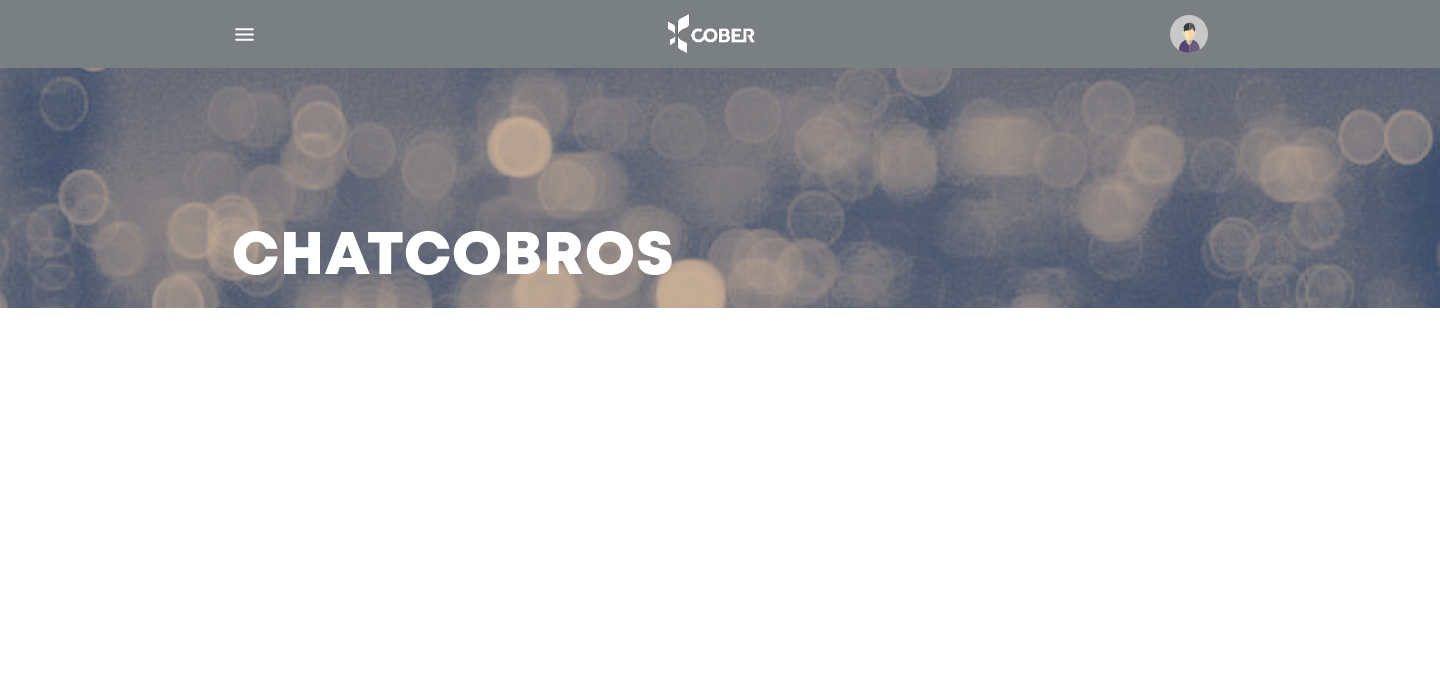 click on "Chat Cobros" at bounding box center (453, 258) 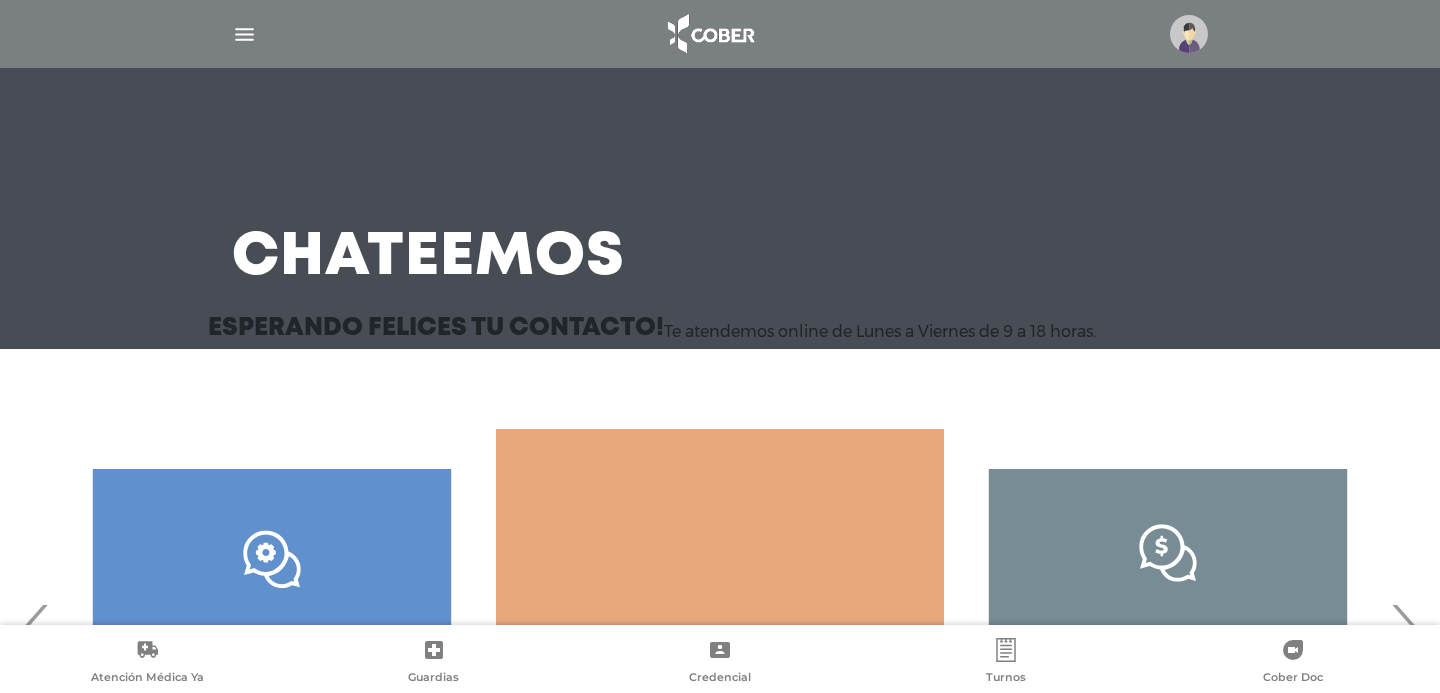 scroll, scrollTop: 204, scrollLeft: 0, axis: vertical 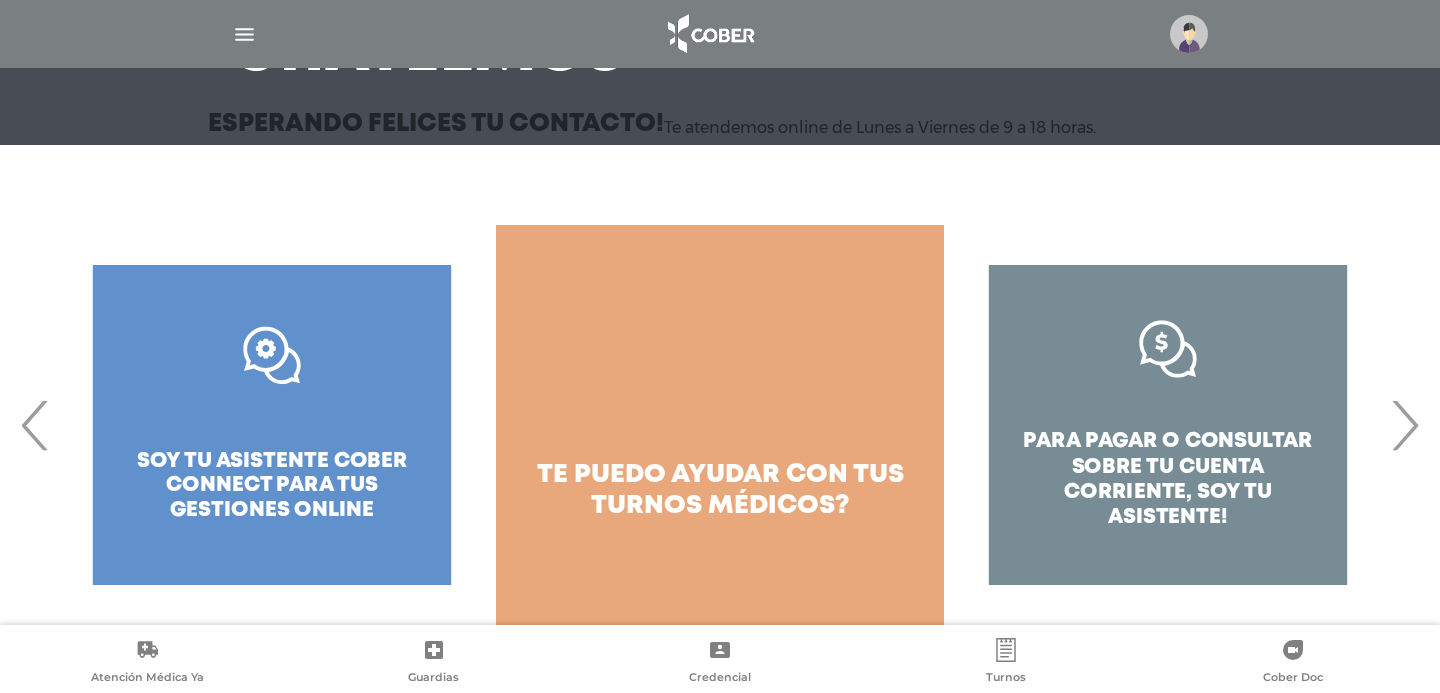 click on ".st0{fill:#FFFFFF;}
soy tu asistente cober connect para tus
gestiones online" at bounding box center (272, 425) 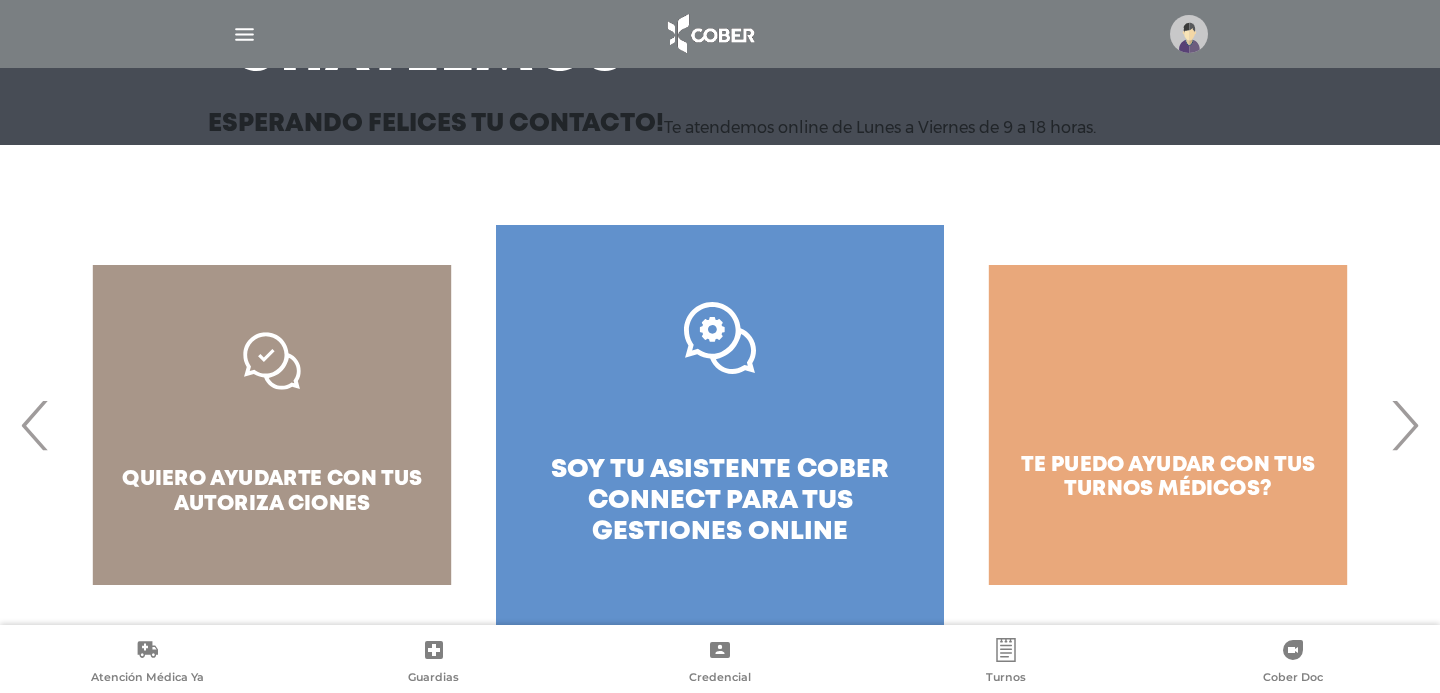 click on ".st0{fill:#FFFFFF;}
soy tu asistente cober connect para tus
gestiones online" at bounding box center [720, 425] 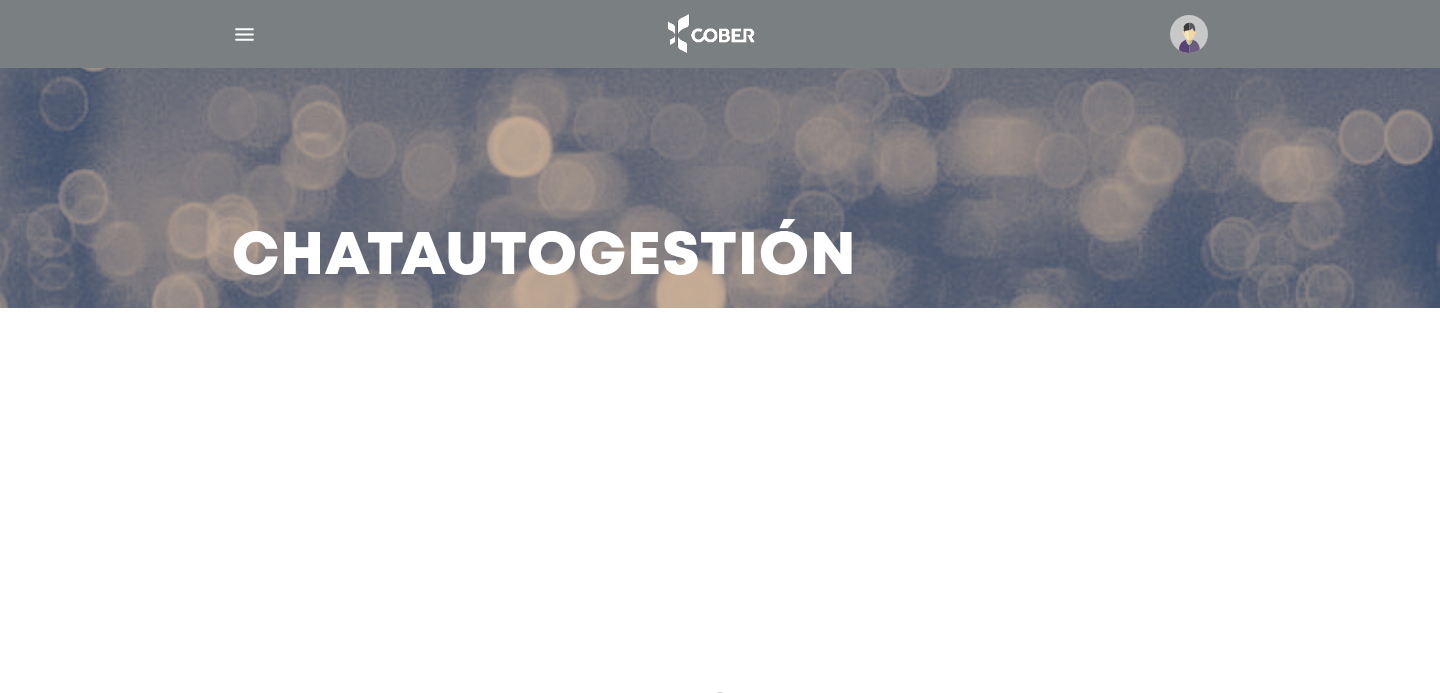 scroll, scrollTop: 108, scrollLeft: 0, axis: vertical 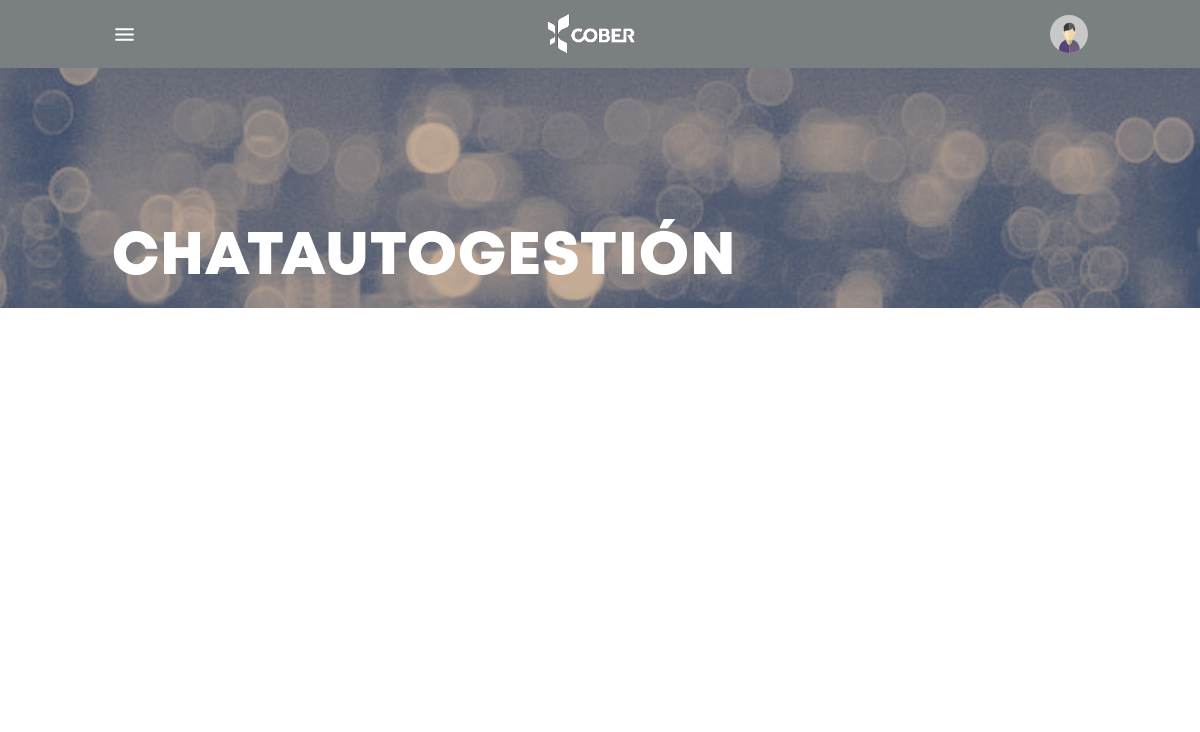 click on "Chat  Autogestión" at bounding box center [600, 188] 